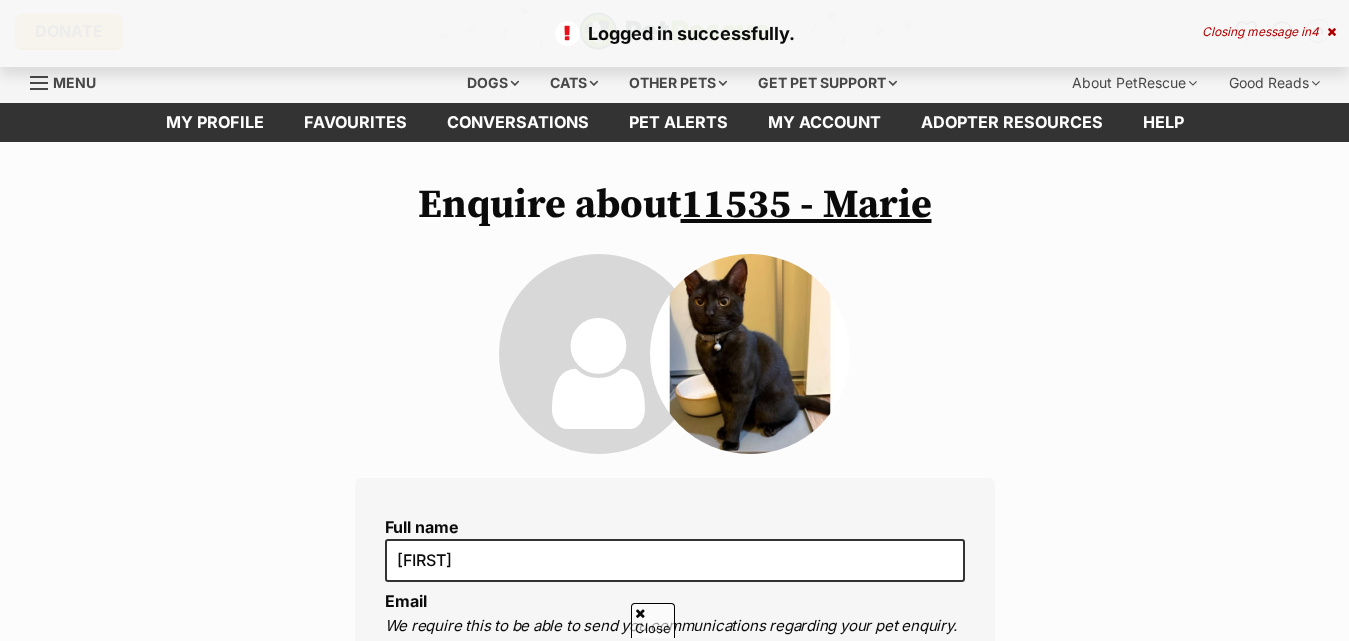 scroll, scrollTop: 321, scrollLeft: 0, axis: vertical 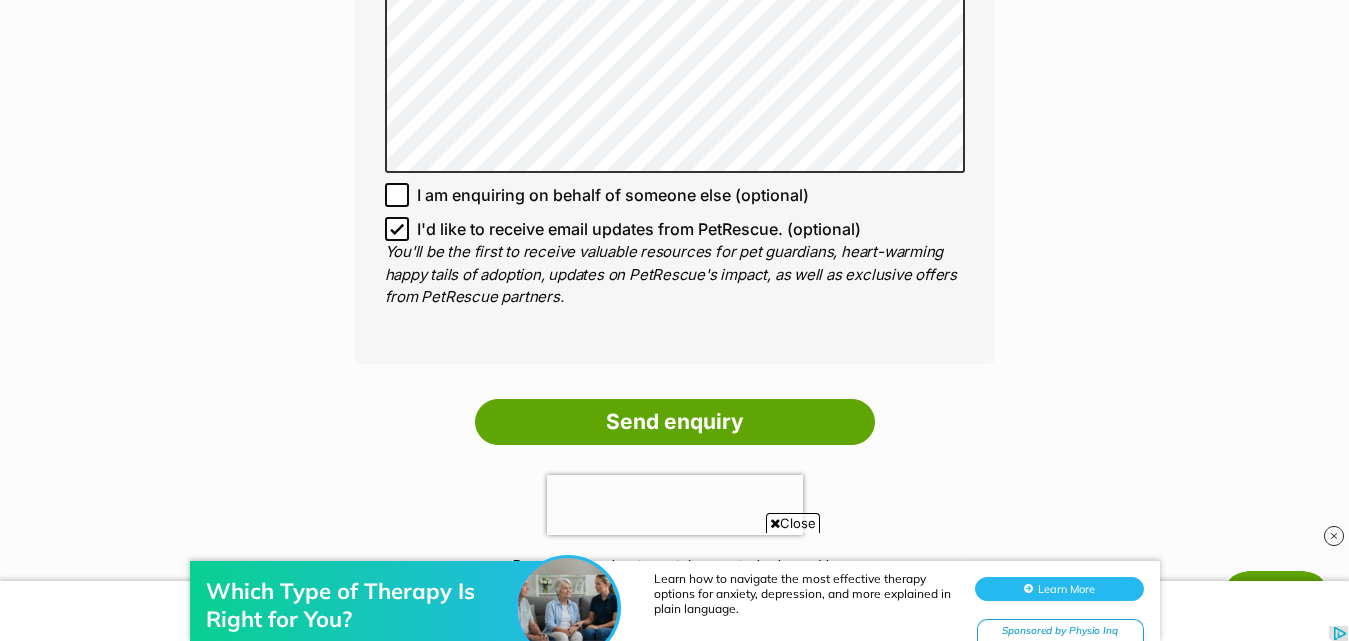 click on "You'll be the first to receive valuable resources for pet guardians, heart-warming happy tails of adoption, updates on PetRescue's impact, as well as exclusive offers from PetRescue partners." at bounding box center [675, 275] 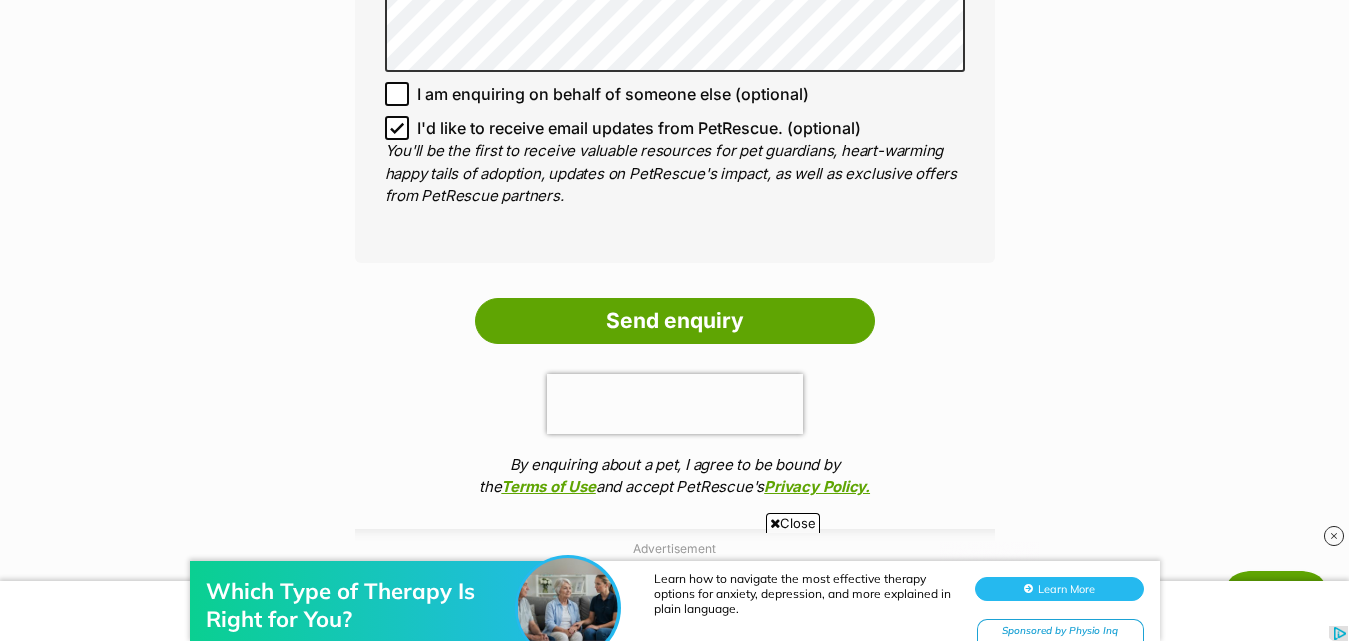 scroll, scrollTop: 1552, scrollLeft: 0, axis: vertical 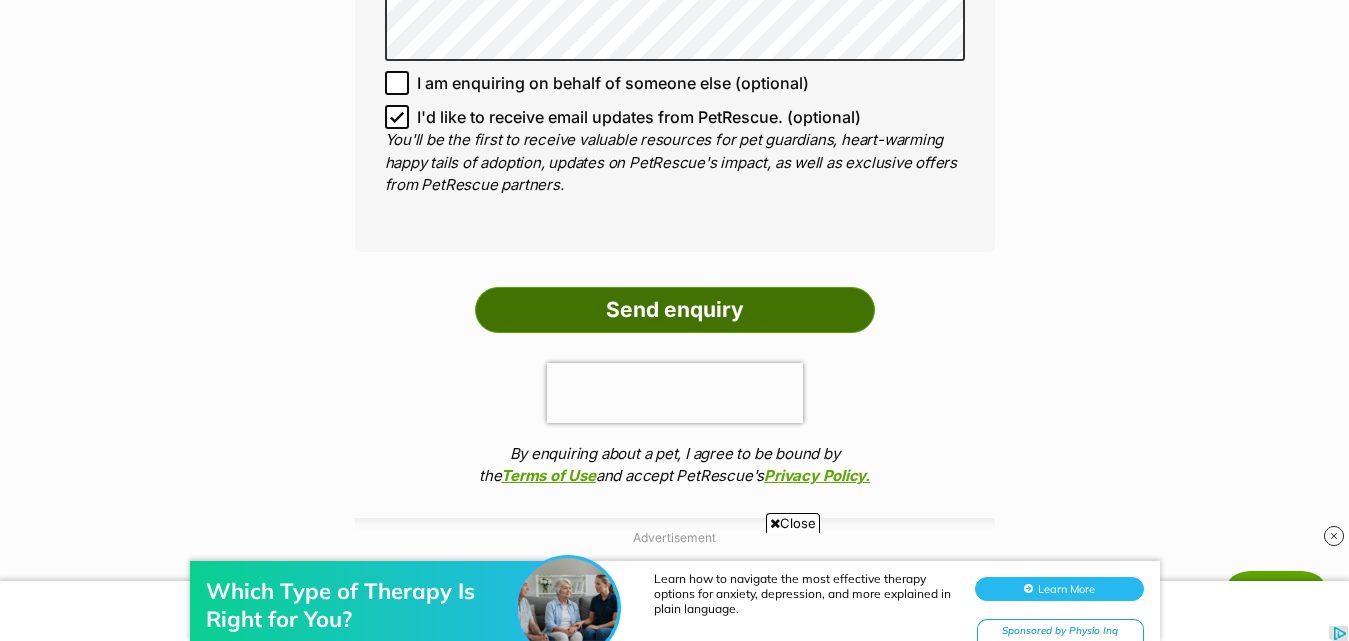 click on "Send enquiry" at bounding box center [675, 310] 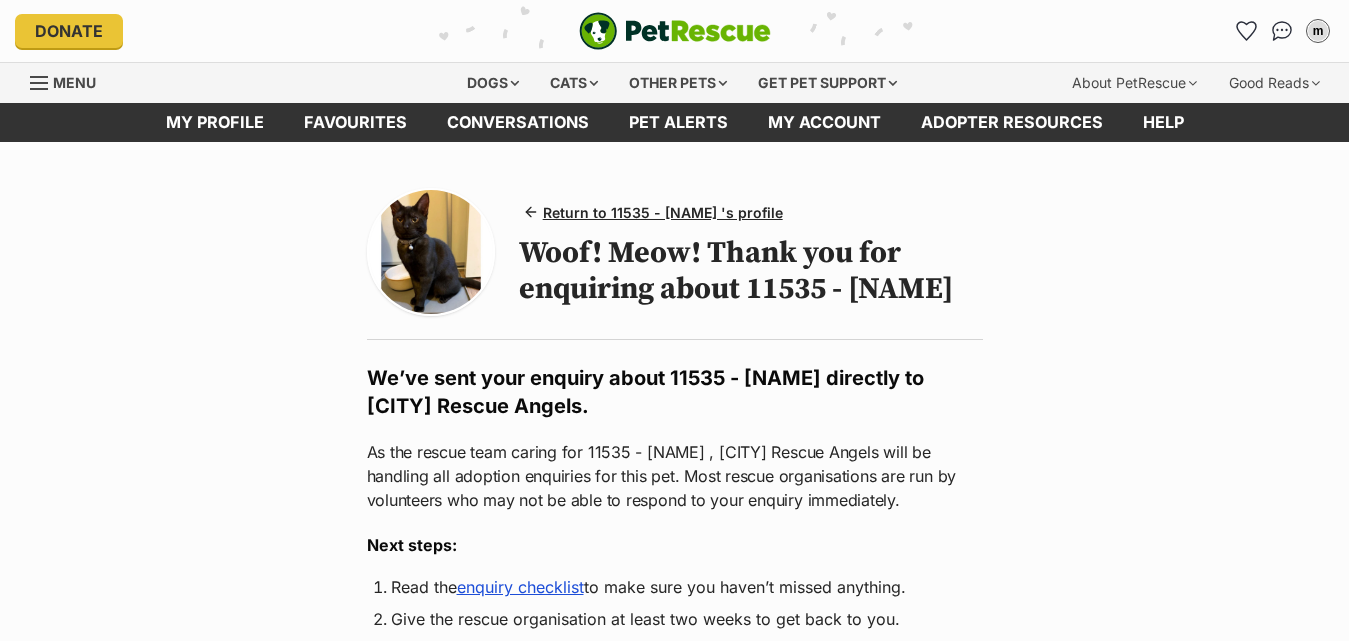 scroll, scrollTop: 0, scrollLeft: 0, axis: both 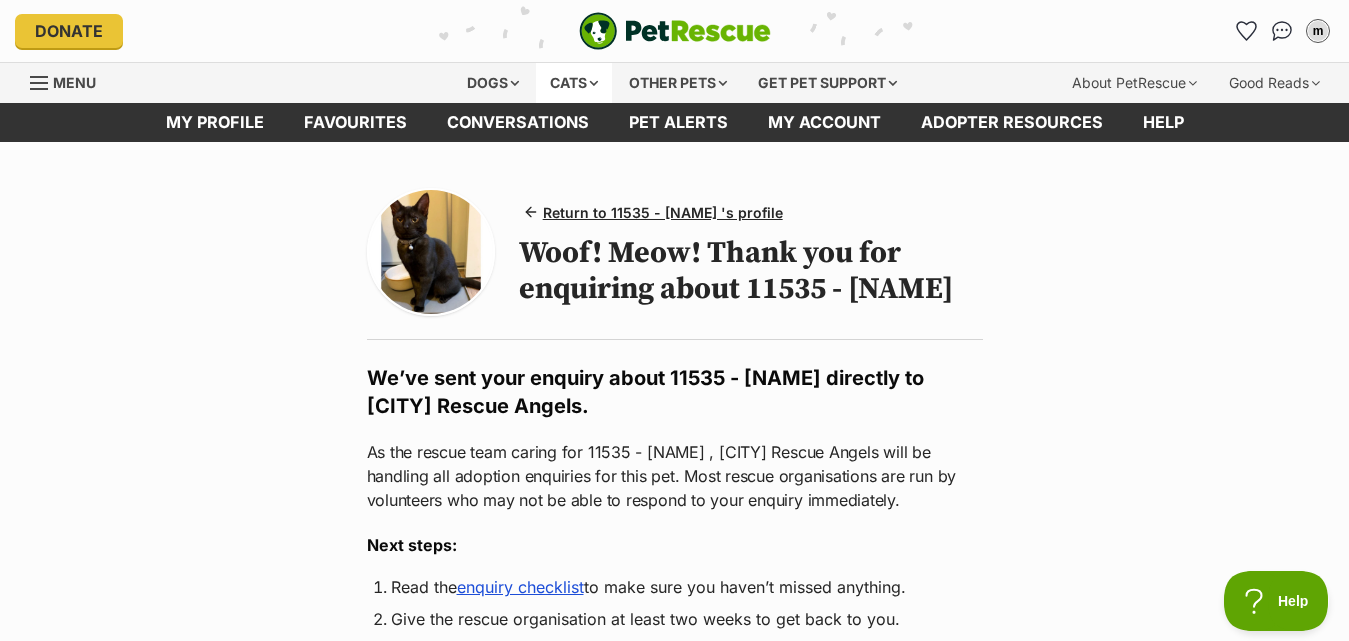 click on "Cats" at bounding box center [574, 83] 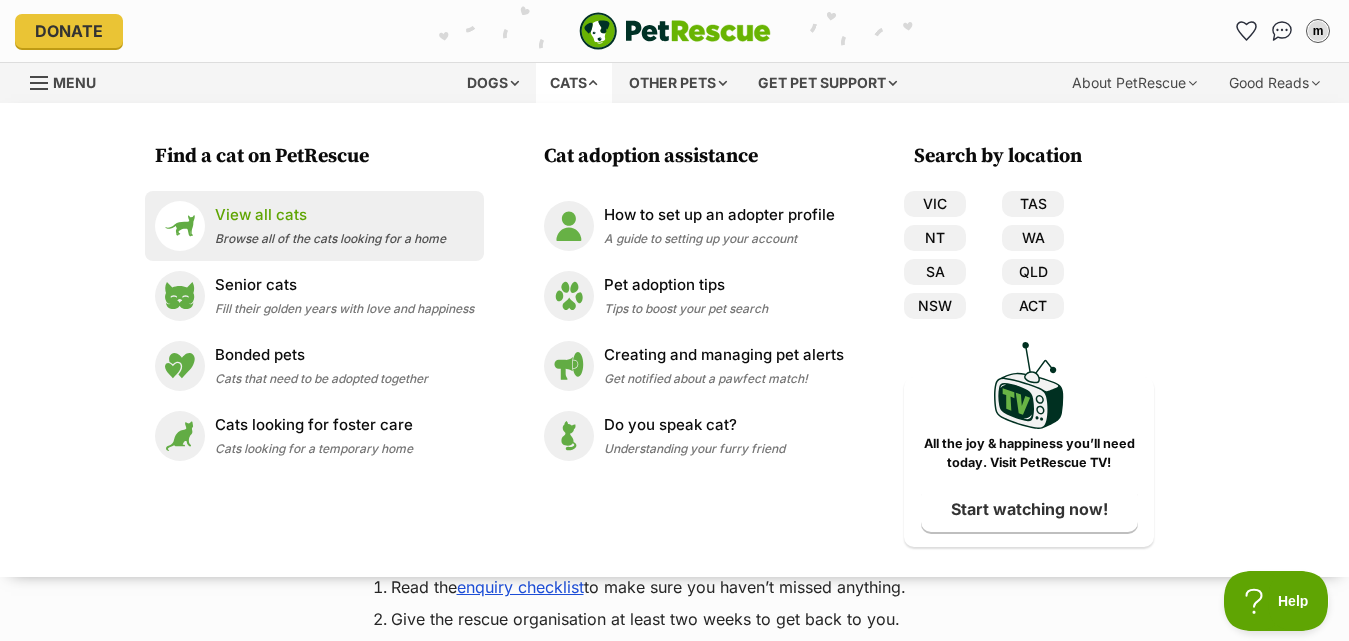 click on "Browse all of the cats looking for a home" at bounding box center (330, 238) 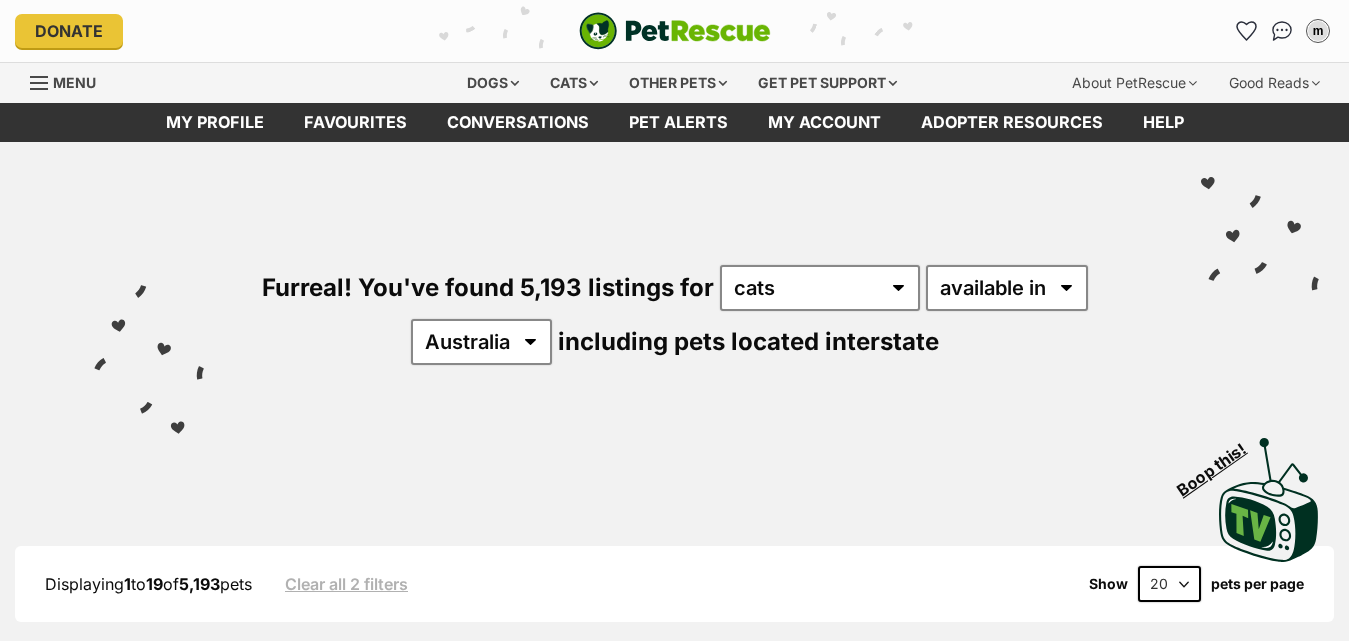 scroll, scrollTop: 0, scrollLeft: 0, axis: both 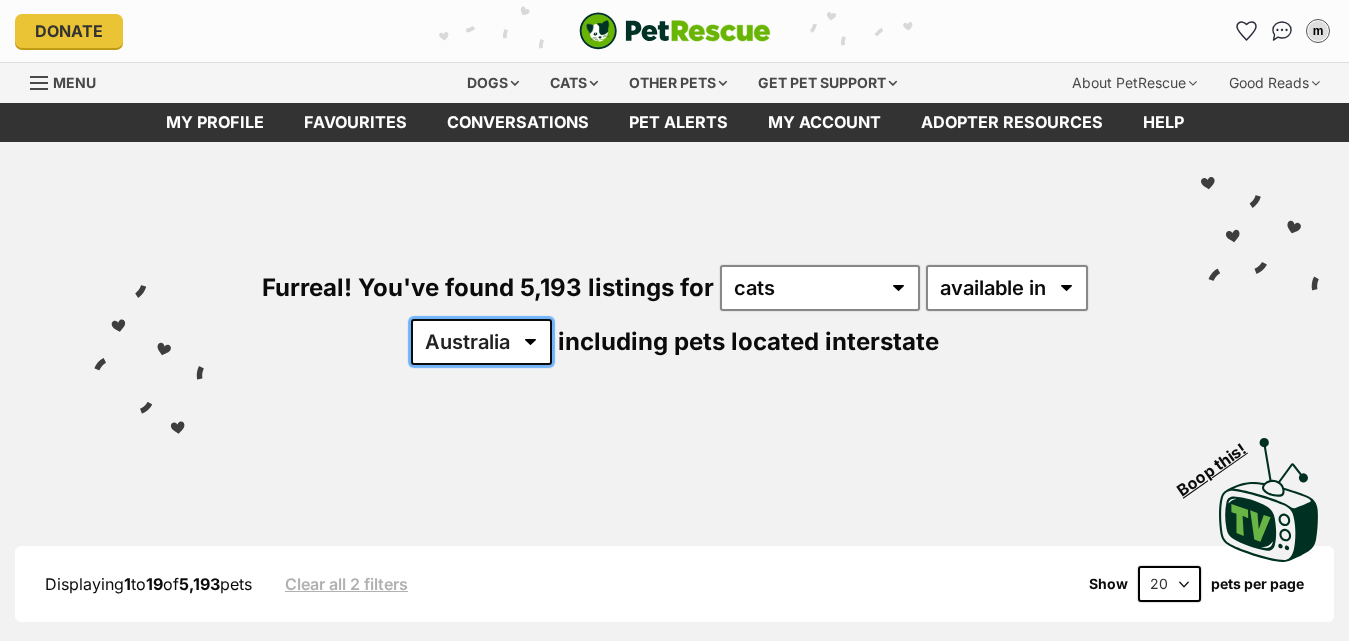 click on "Australia
ACT
NSW
NT
QLD
SA
TAS
VIC
WA" at bounding box center [481, 342] 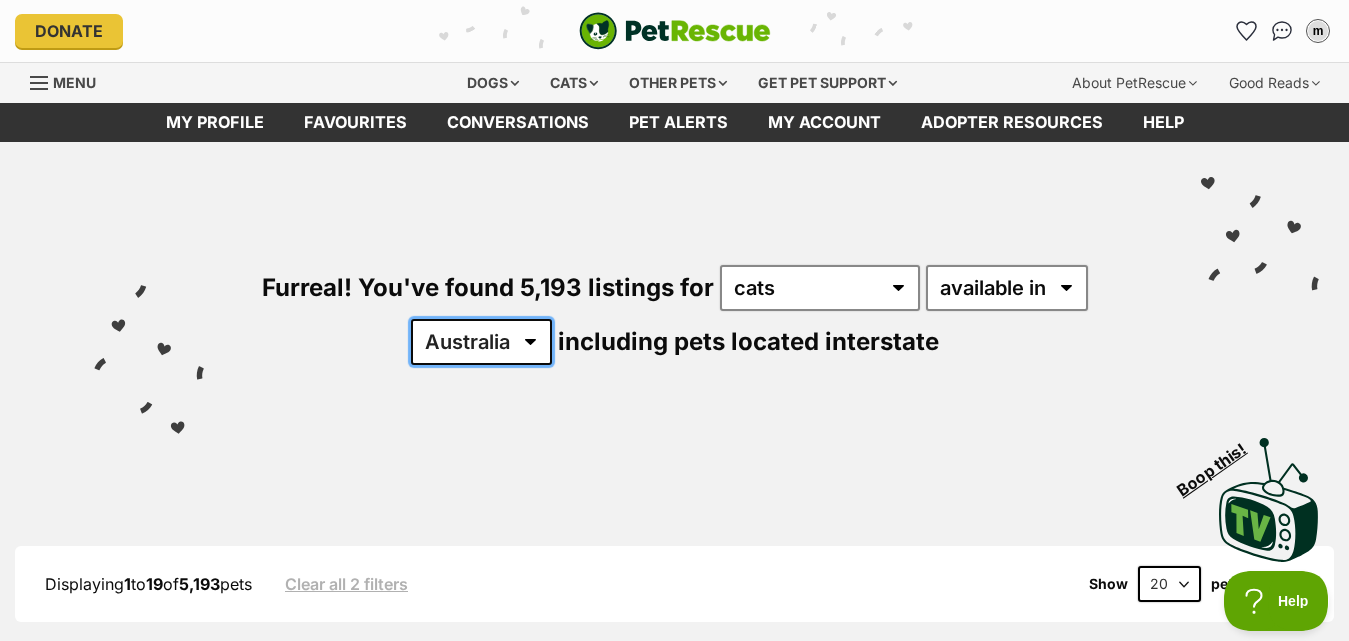 scroll, scrollTop: 0, scrollLeft: 0, axis: both 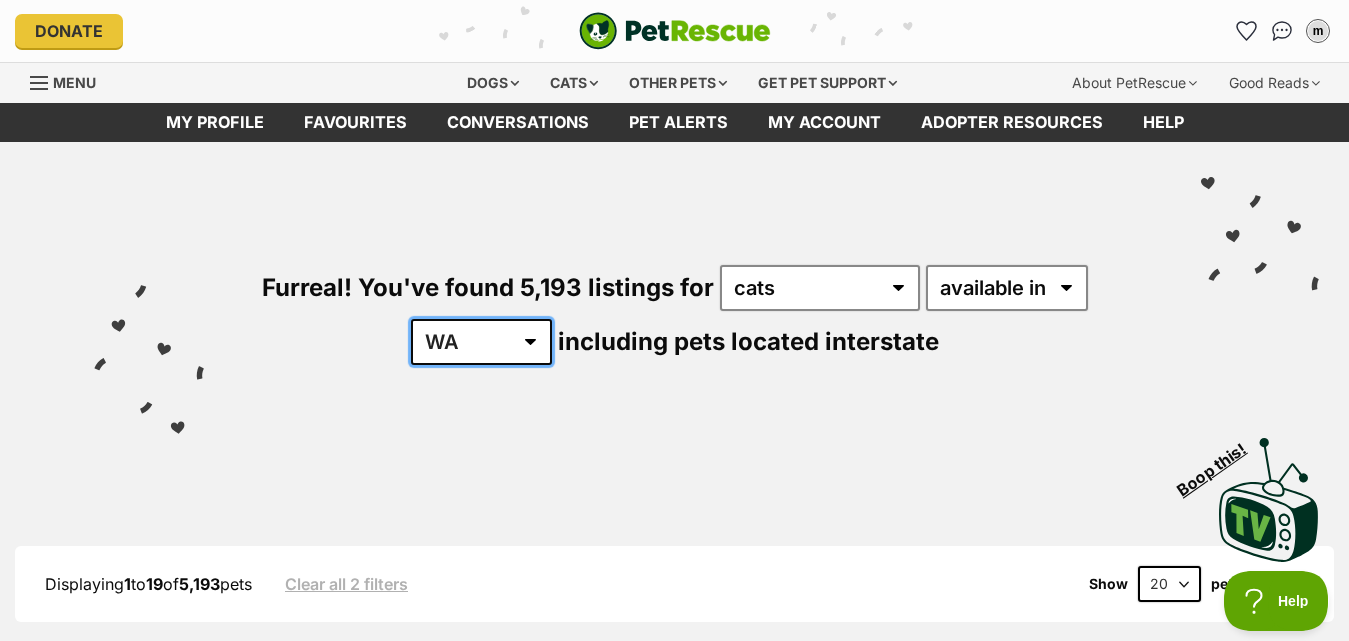 click on "Australia
ACT
NSW
NT
QLD
SA
TAS
VIC
WA" at bounding box center (481, 342) 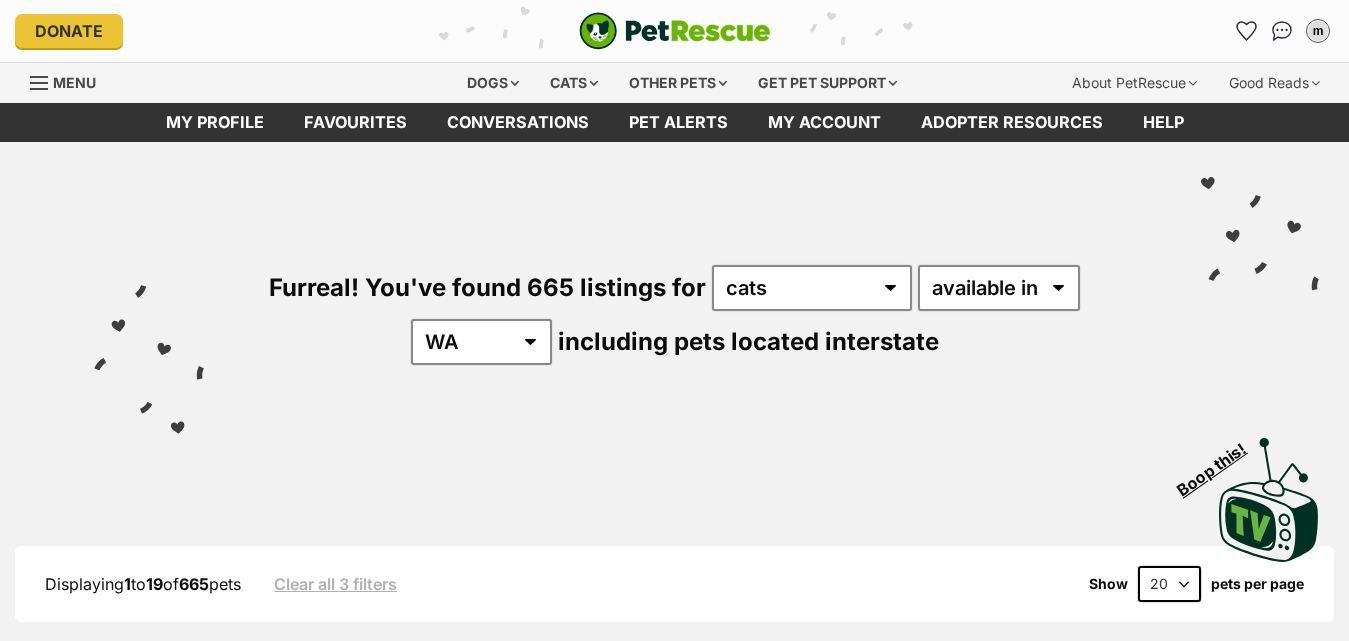 scroll, scrollTop: 0, scrollLeft: 0, axis: both 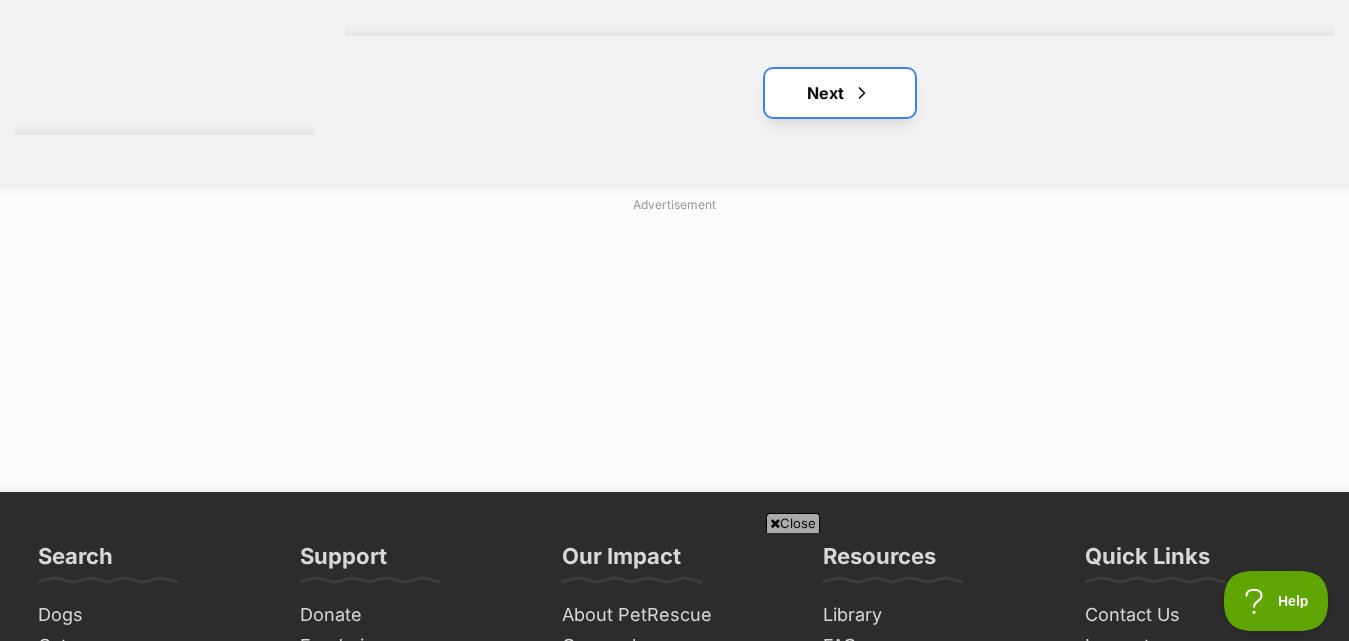 click on "Next" at bounding box center [840, 93] 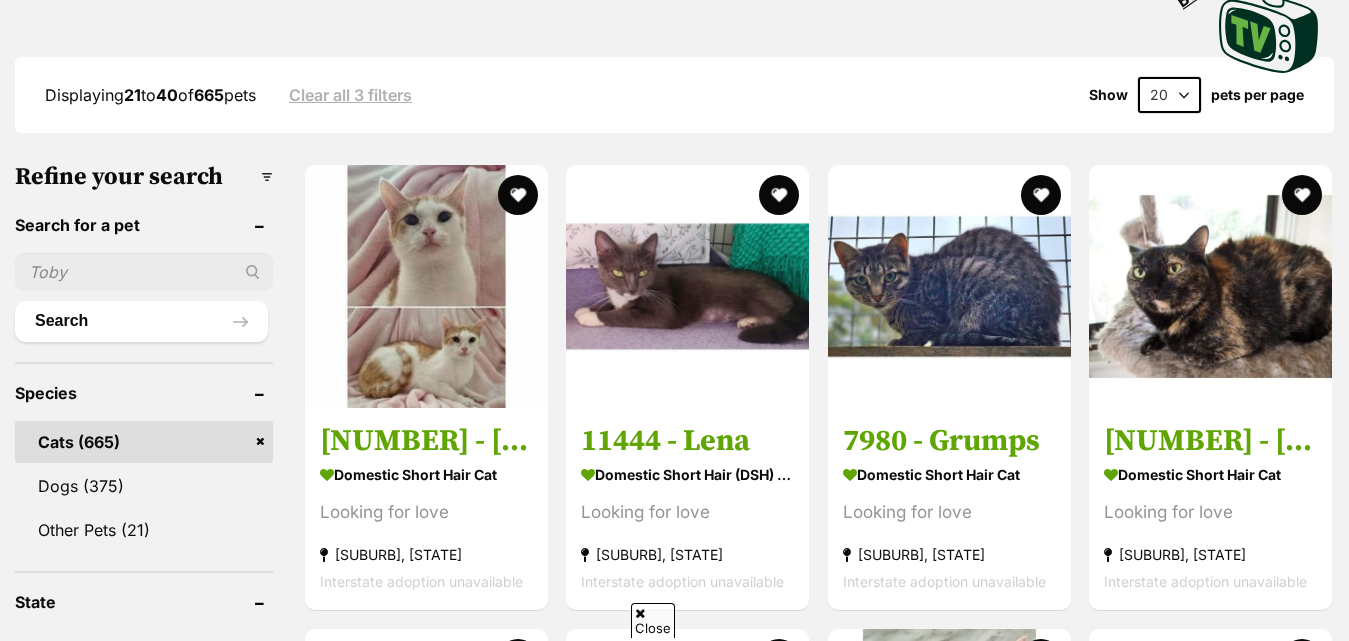 scroll, scrollTop: 494, scrollLeft: 0, axis: vertical 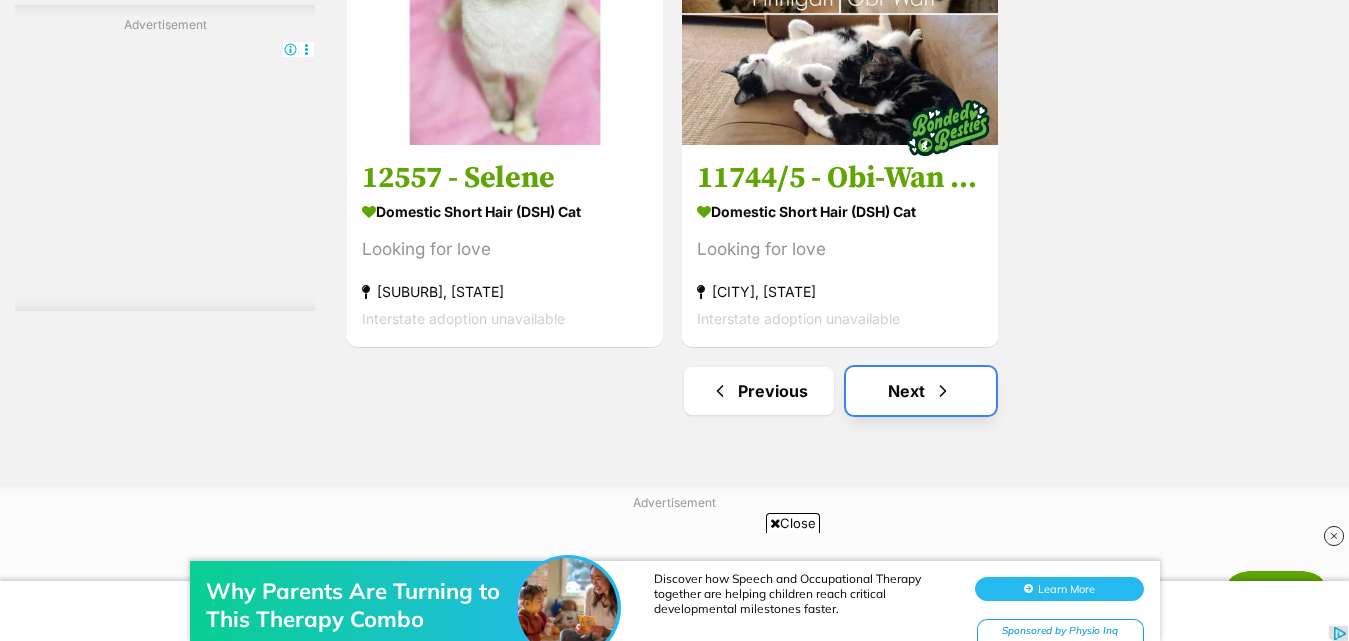 click on "Next" at bounding box center (921, 391) 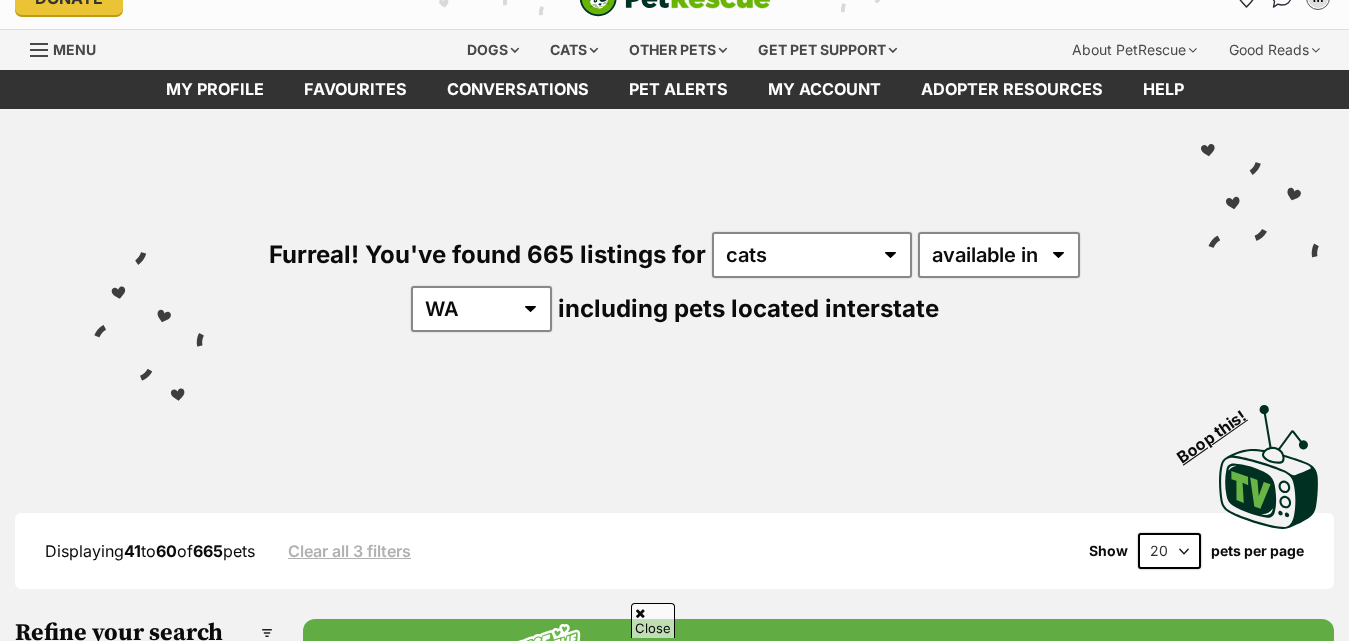 scroll, scrollTop: 522, scrollLeft: 0, axis: vertical 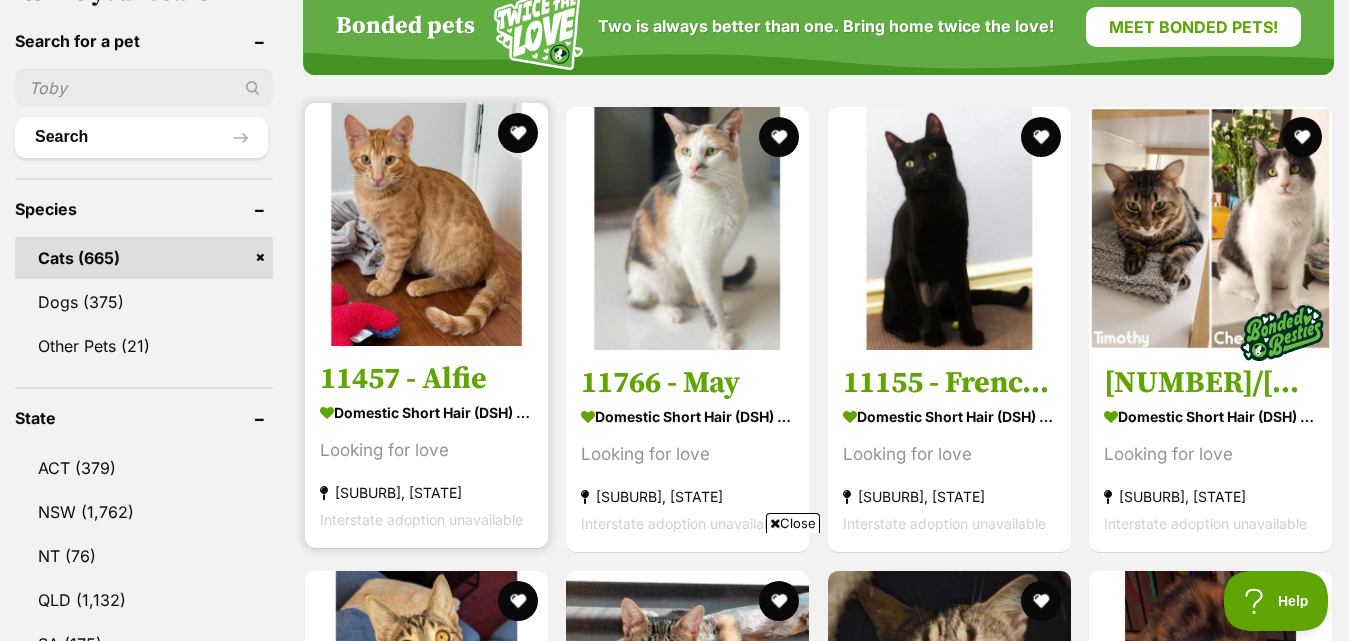 click at bounding box center (426, 224) 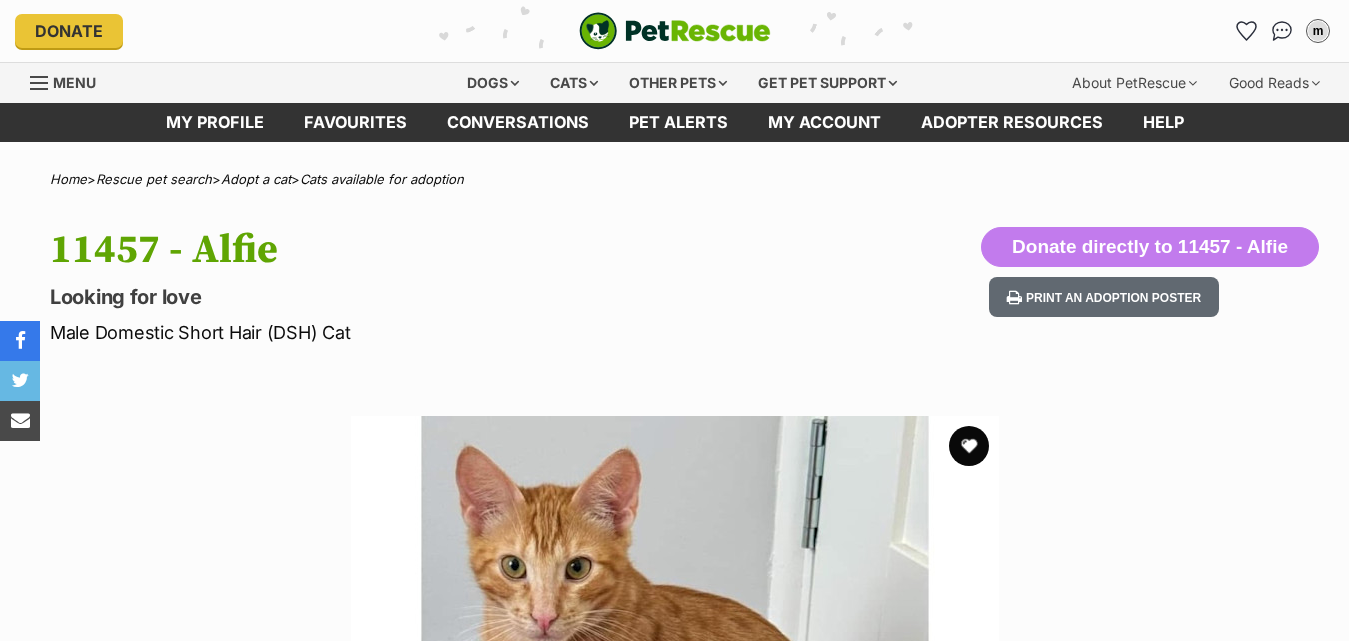 scroll, scrollTop: 0, scrollLeft: 0, axis: both 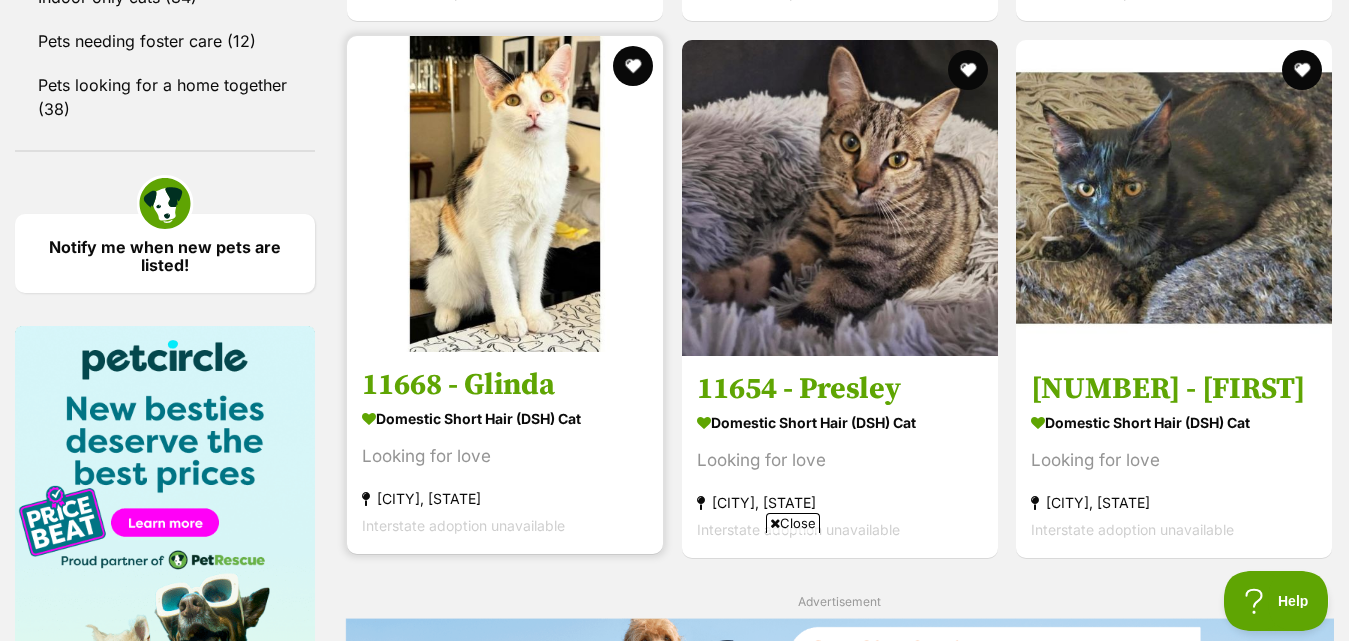 click at bounding box center (505, 194) 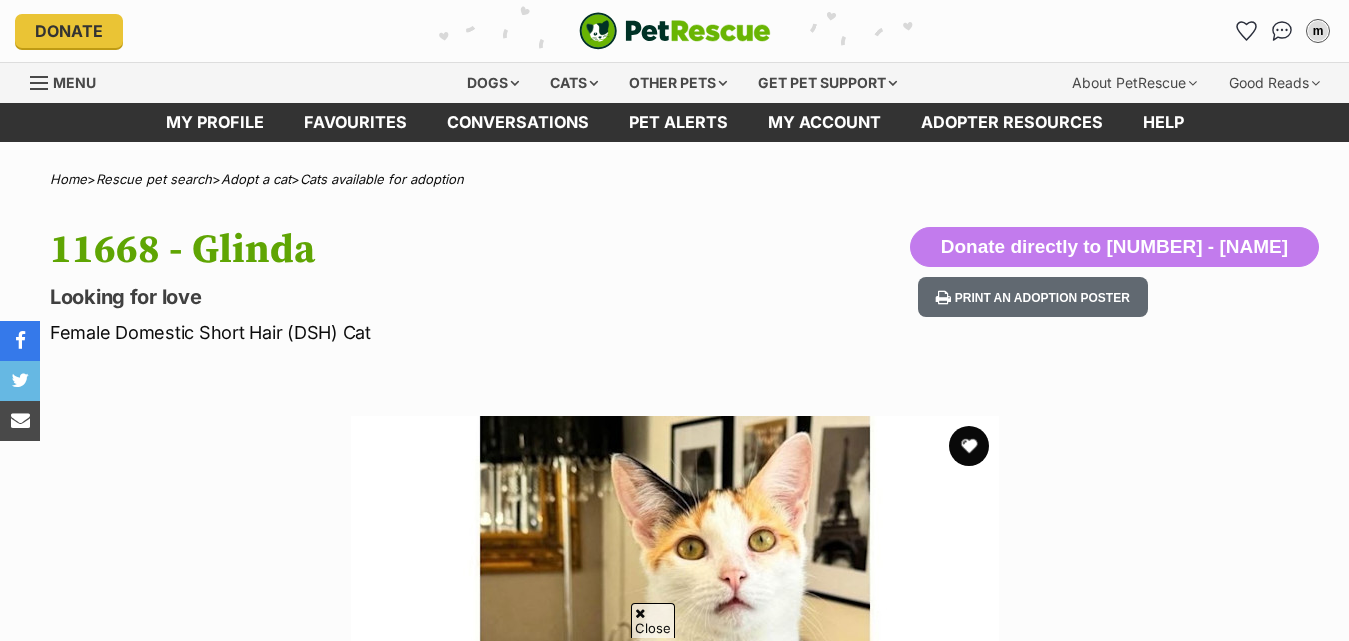 scroll, scrollTop: 208, scrollLeft: 0, axis: vertical 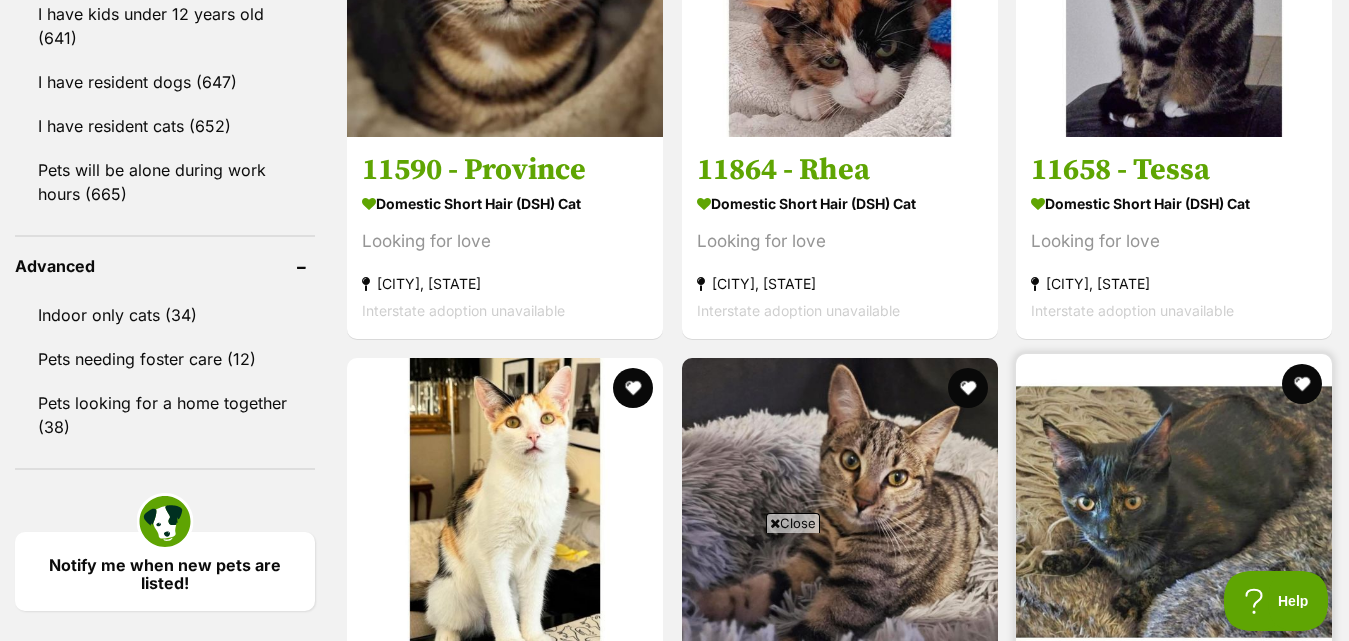 click at bounding box center (1174, 512) 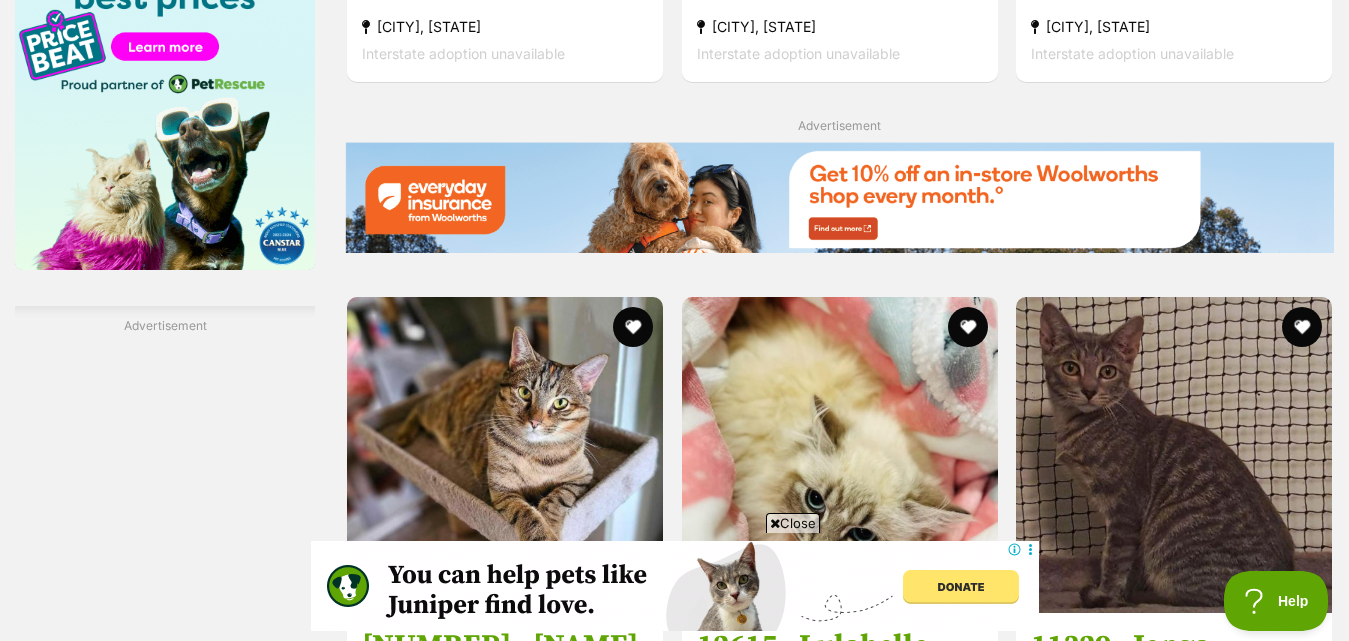 scroll, scrollTop: 3240, scrollLeft: 0, axis: vertical 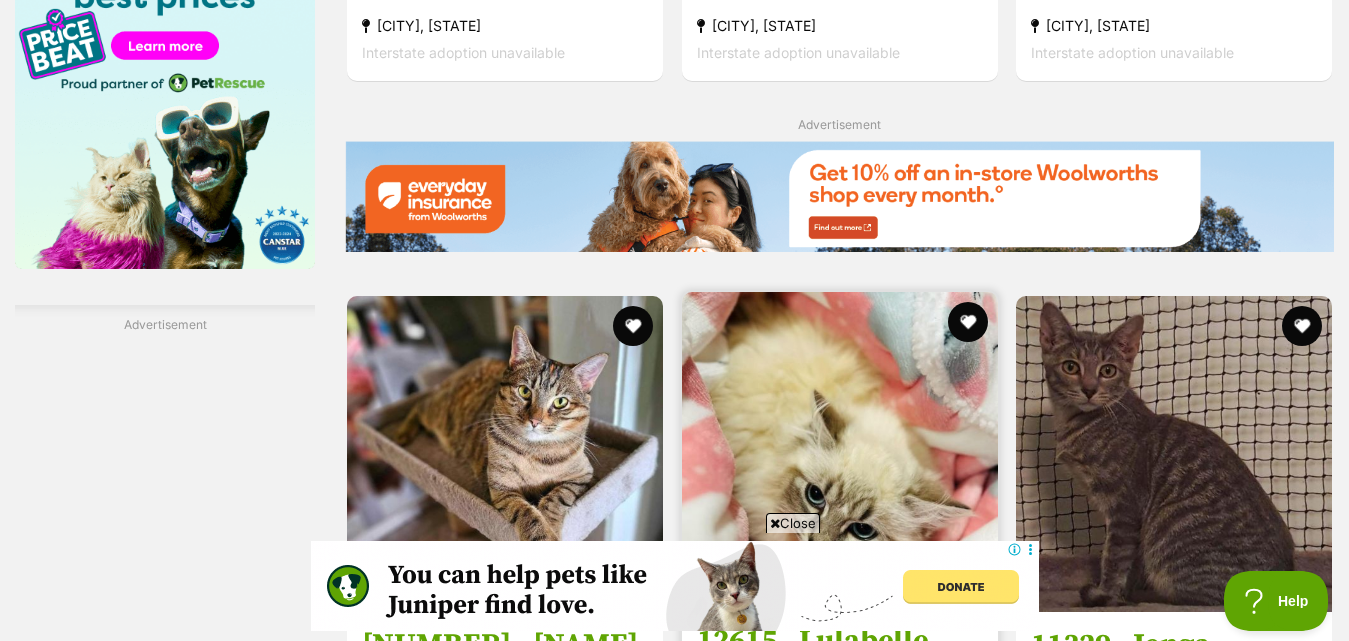 click on "12615 - Lulabelle" at bounding box center (840, 641) 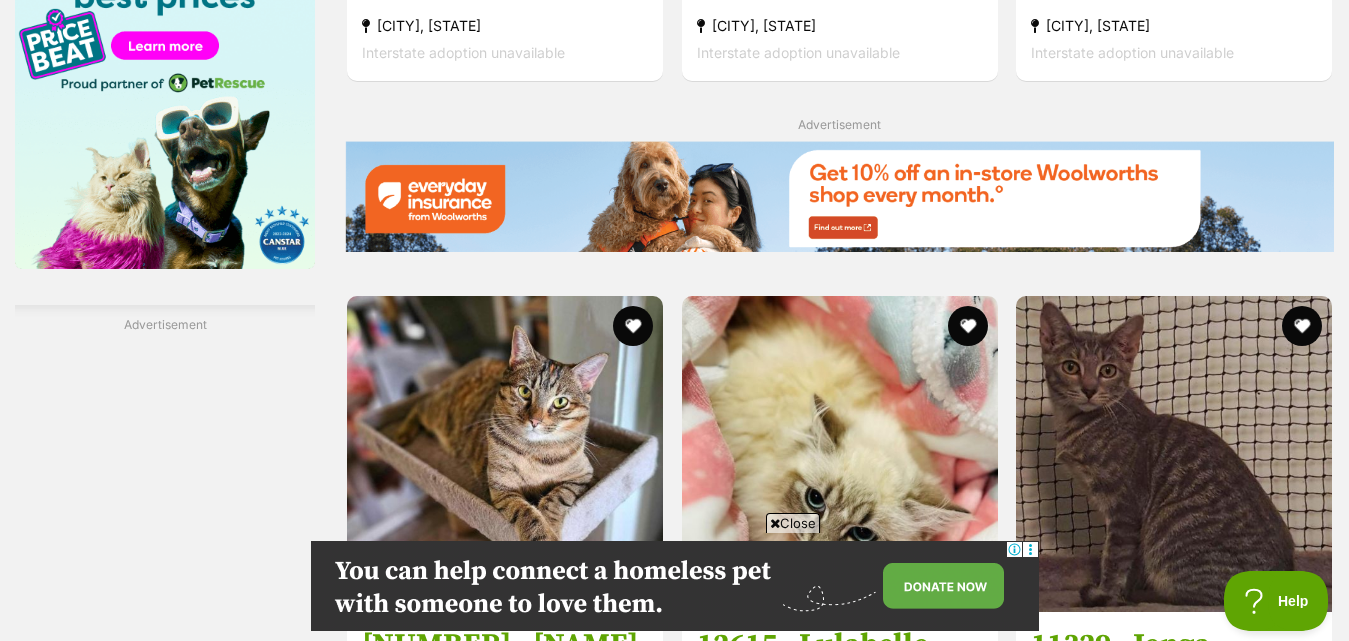 scroll, scrollTop: 0, scrollLeft: 0, axis: both 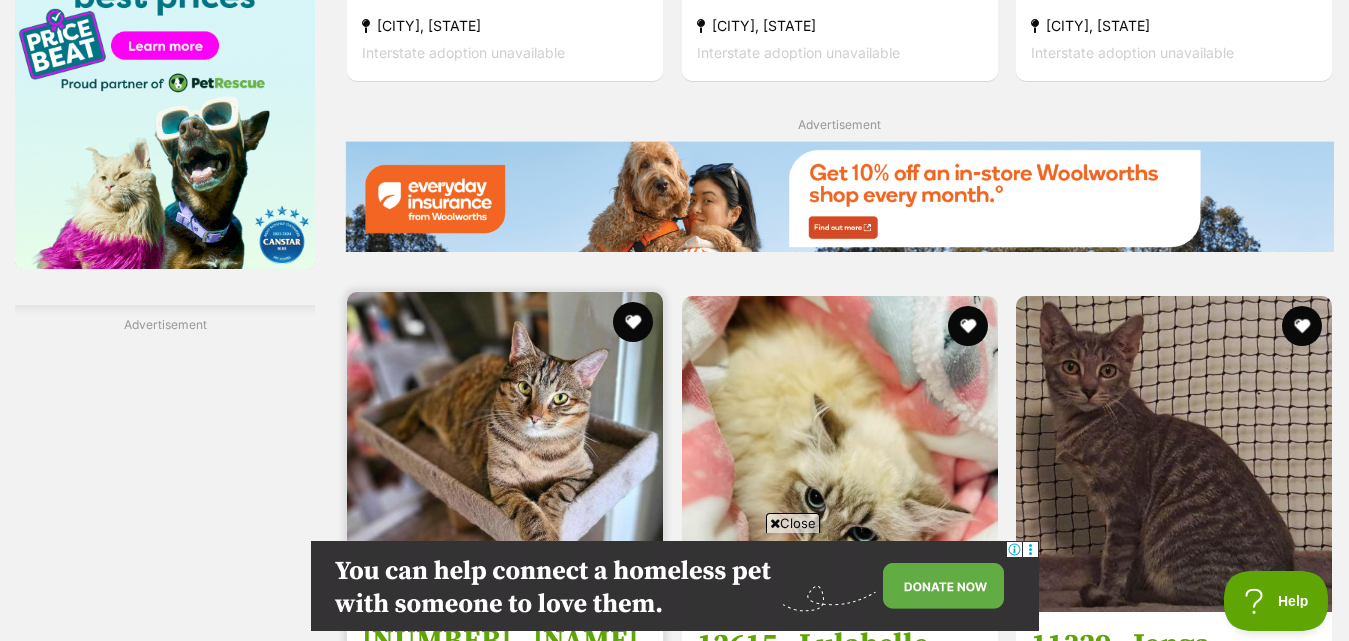 click at bounding box center [505, 450] 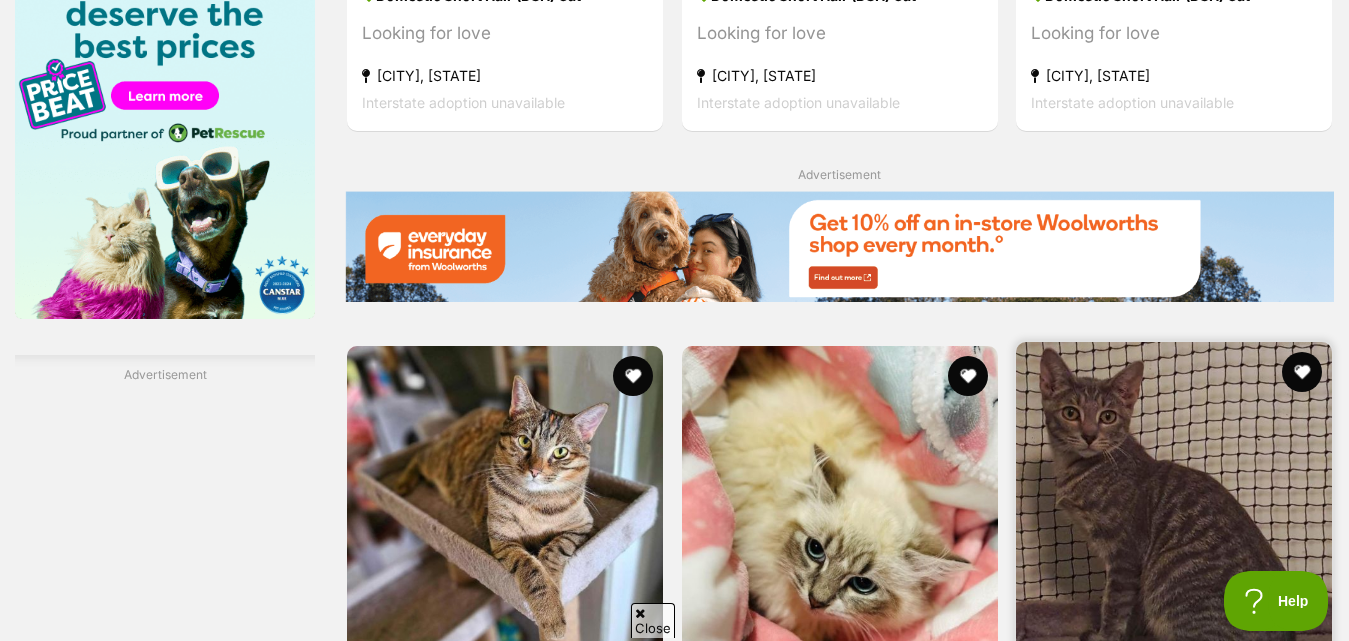 scroll, scrollTop: 3181, scrollLeft: 0, axis: vertical 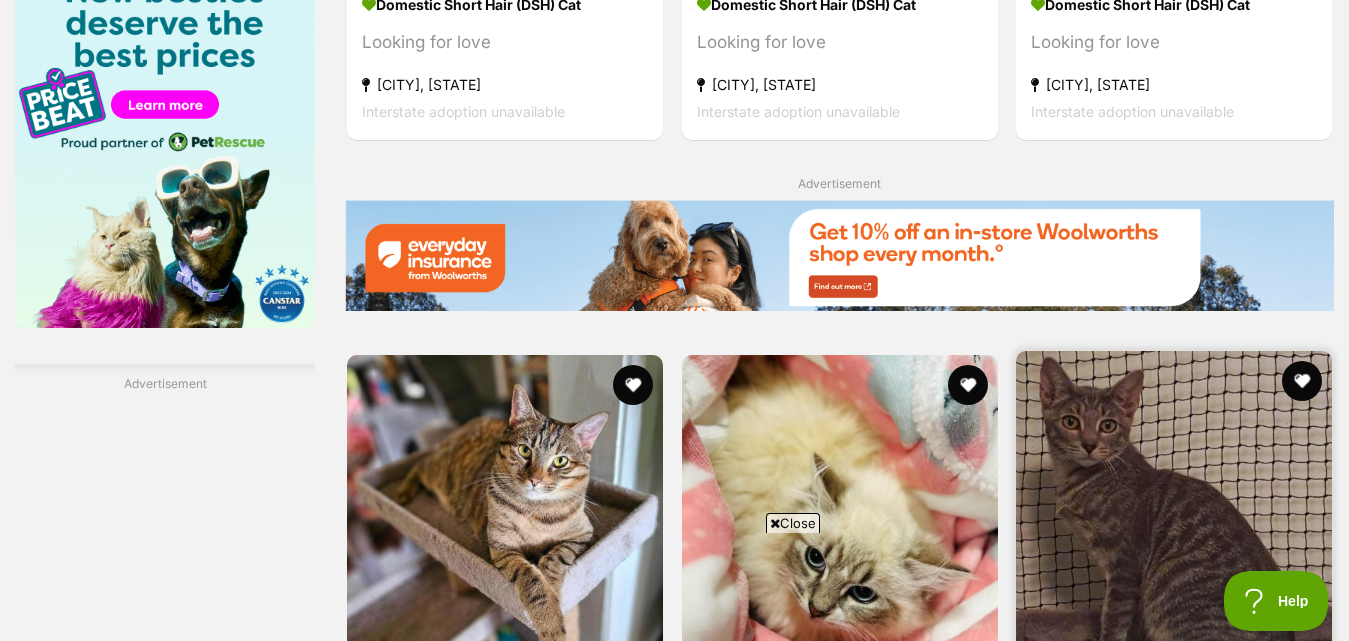click at bounding box center [1174, 509] 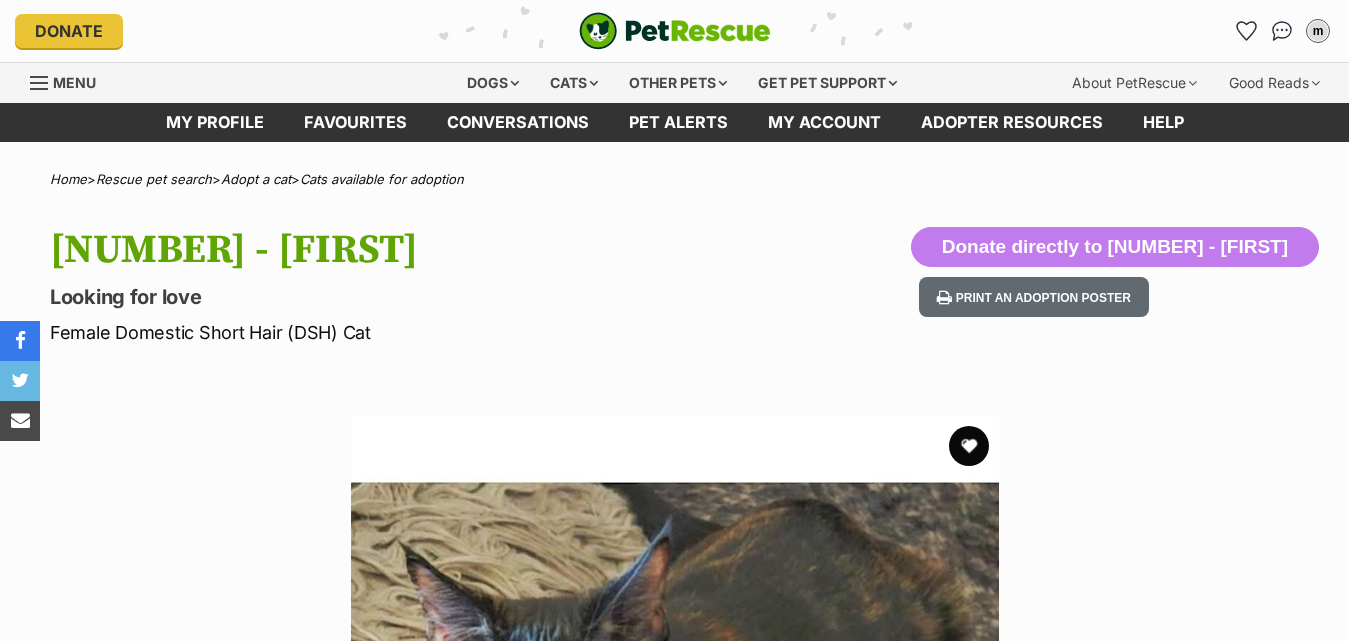 scroll, scrollTop: 0, scrollLeft: 0, axis: both 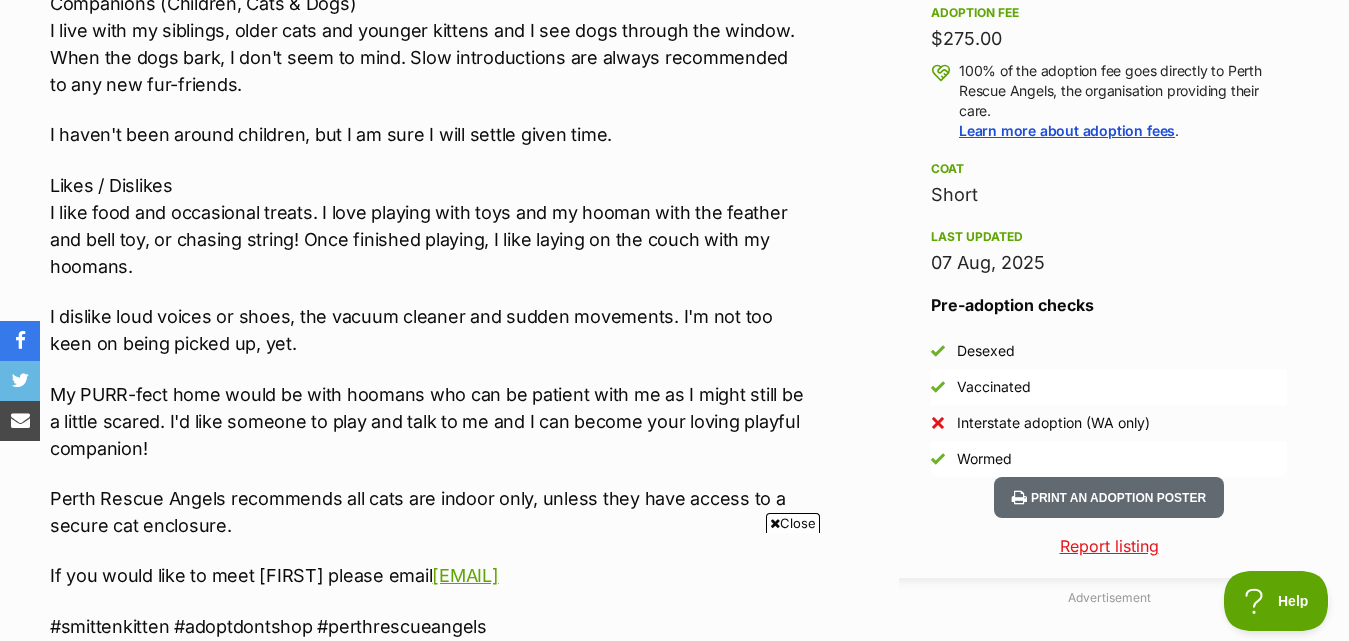 click on "I dislike loud voices or shoes, the vacuum cleaner and sudden movements. I'm not too keen on being picked up, yet." at bounding box center (426, 330) 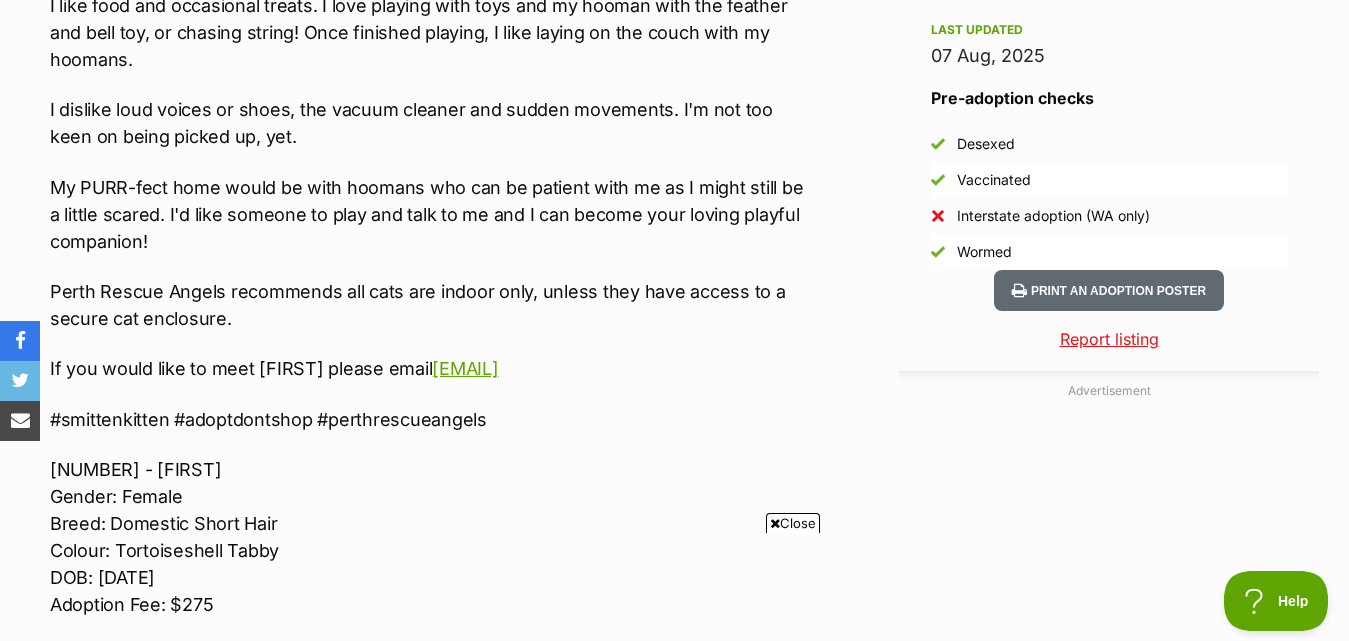 scroll, scrollTop: 1673, scrollLeft: 0, axis: vertical 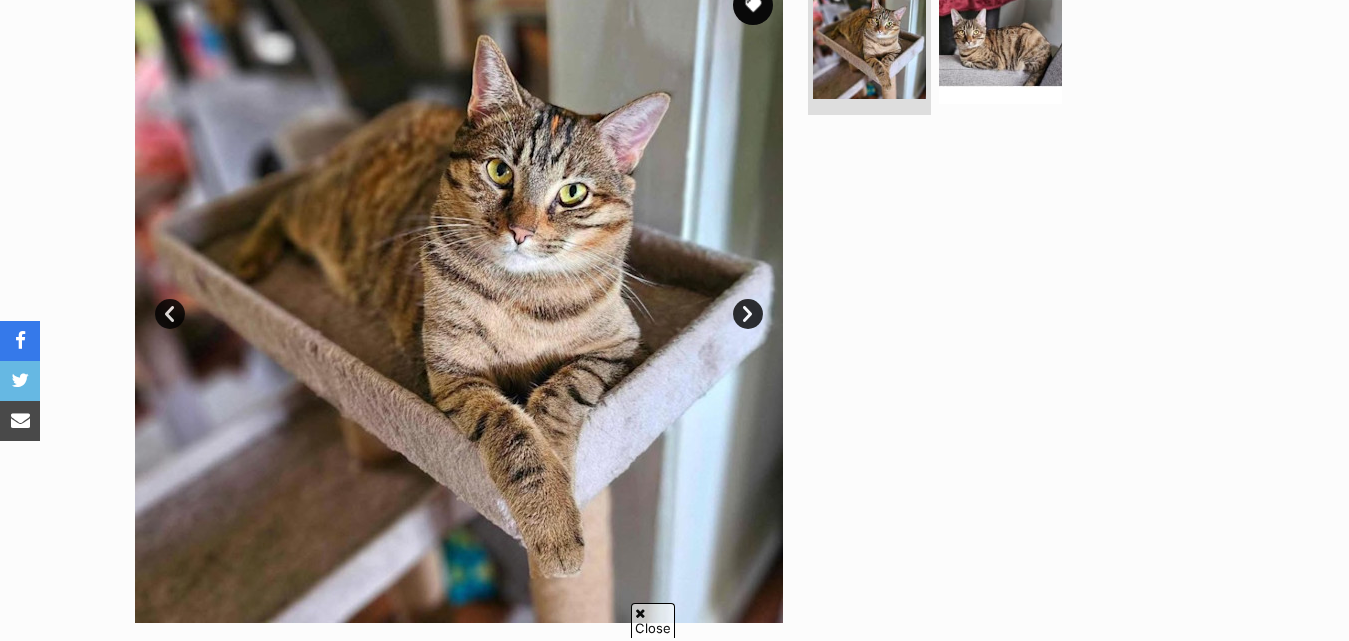 click on "Next" at bounding box center [748, 314] 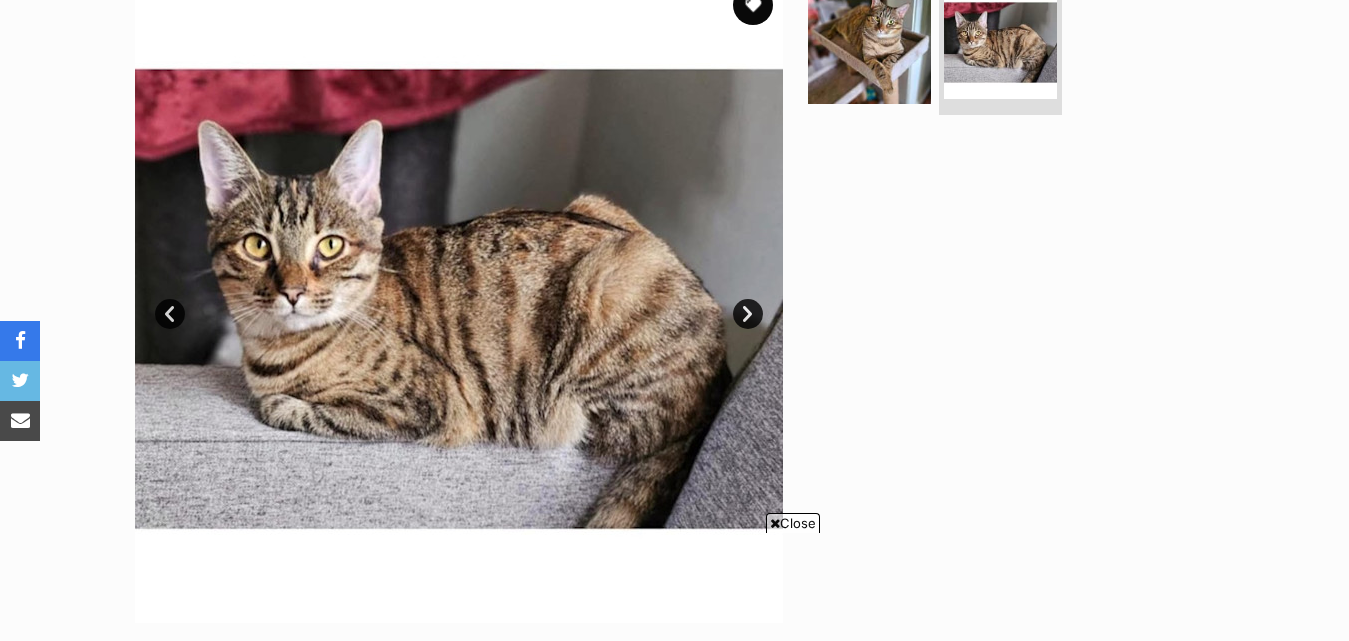 scroll, scrollTop: 0, scrollLeft: 0, axis: both 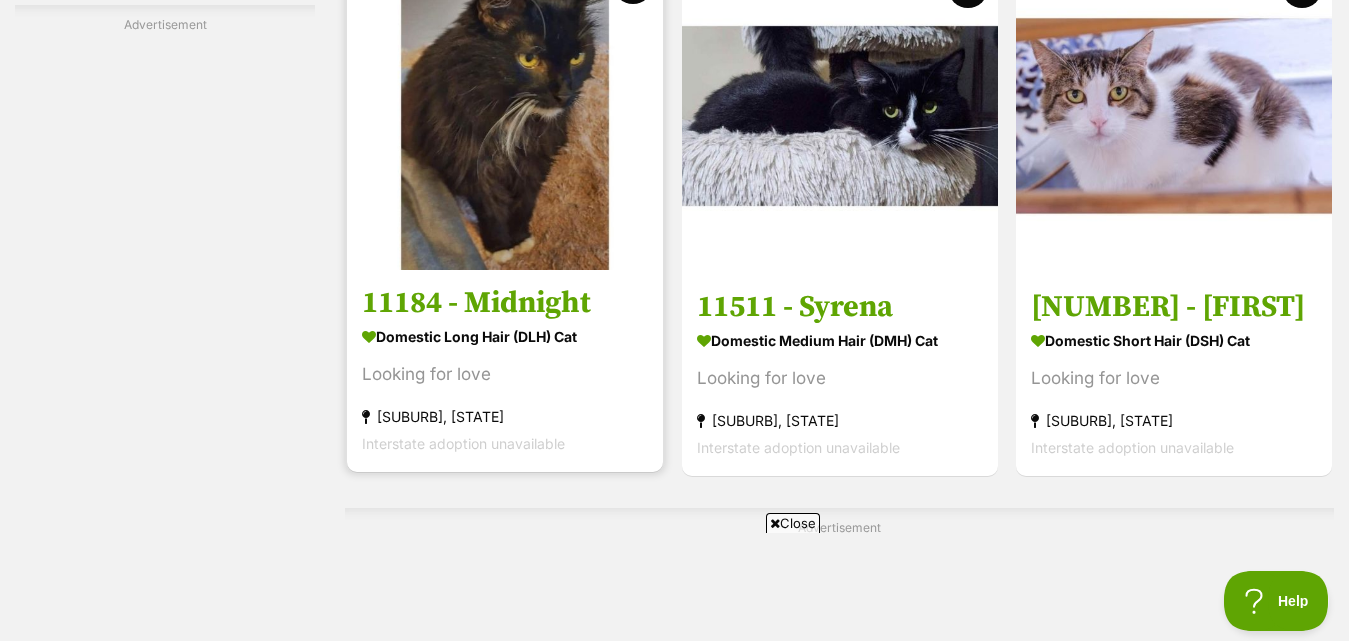 click at bounding box center [505, 112] 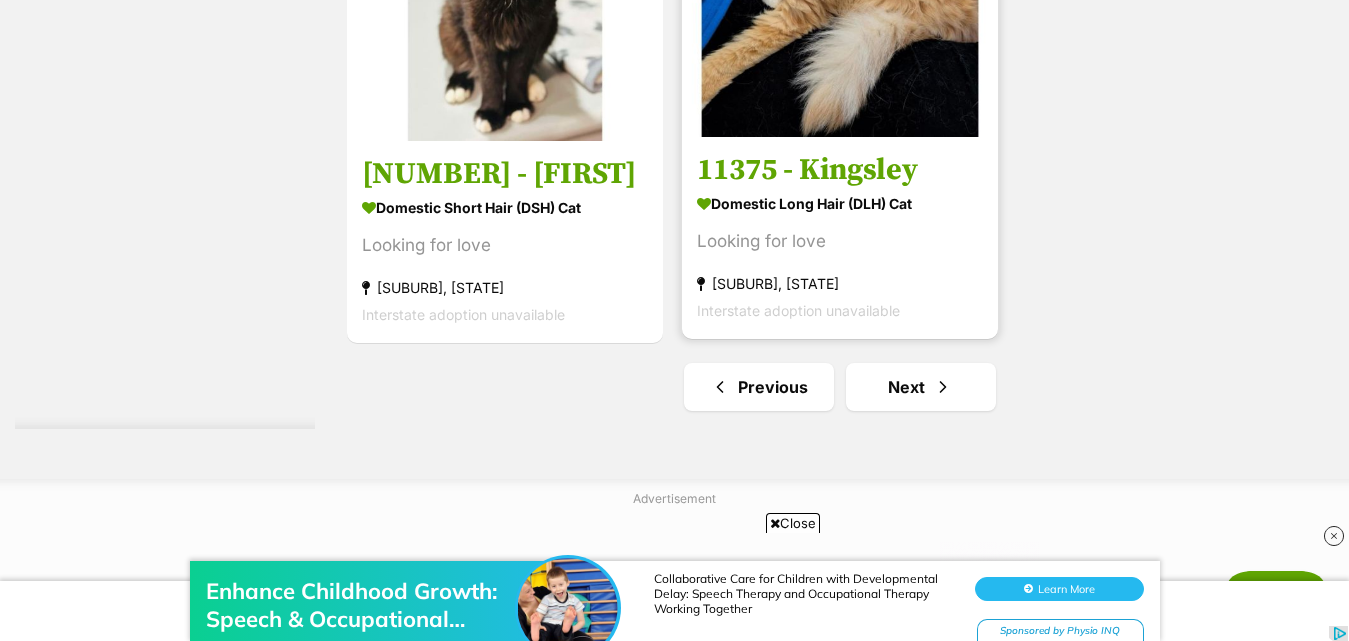 scroll, scrollTop: 5138, scrollLeft: 0, axis: vertical 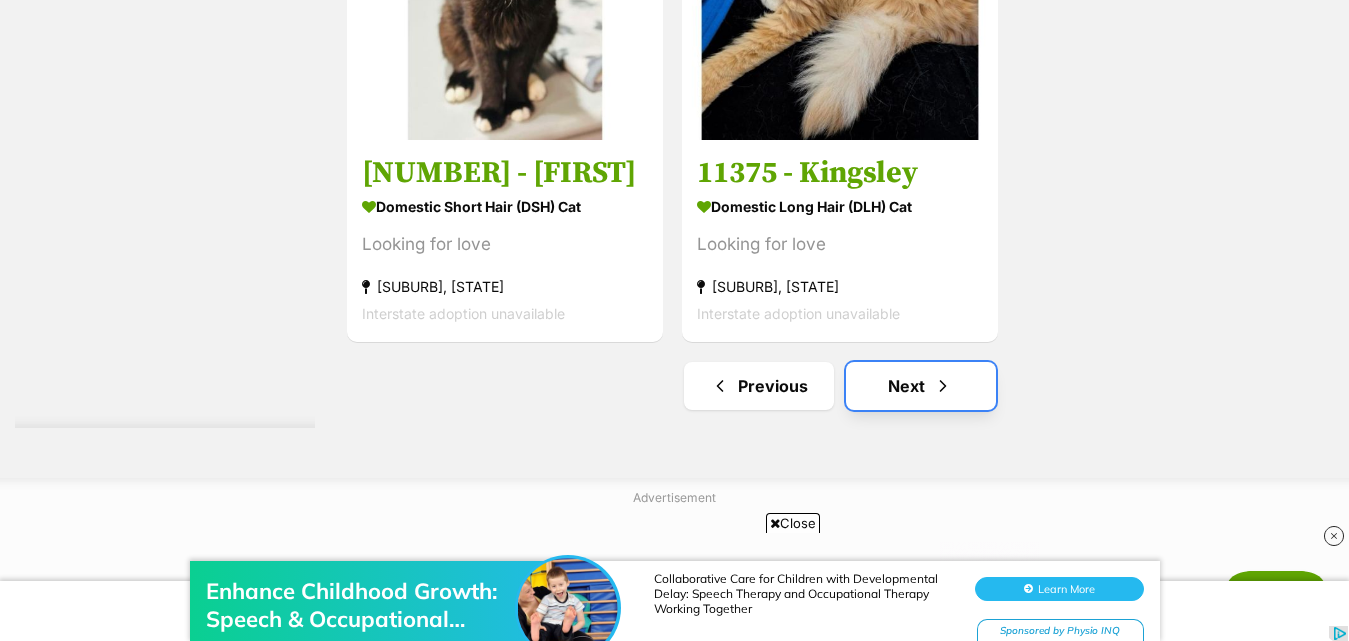 click on "Next" at bounding box center (921, 386) 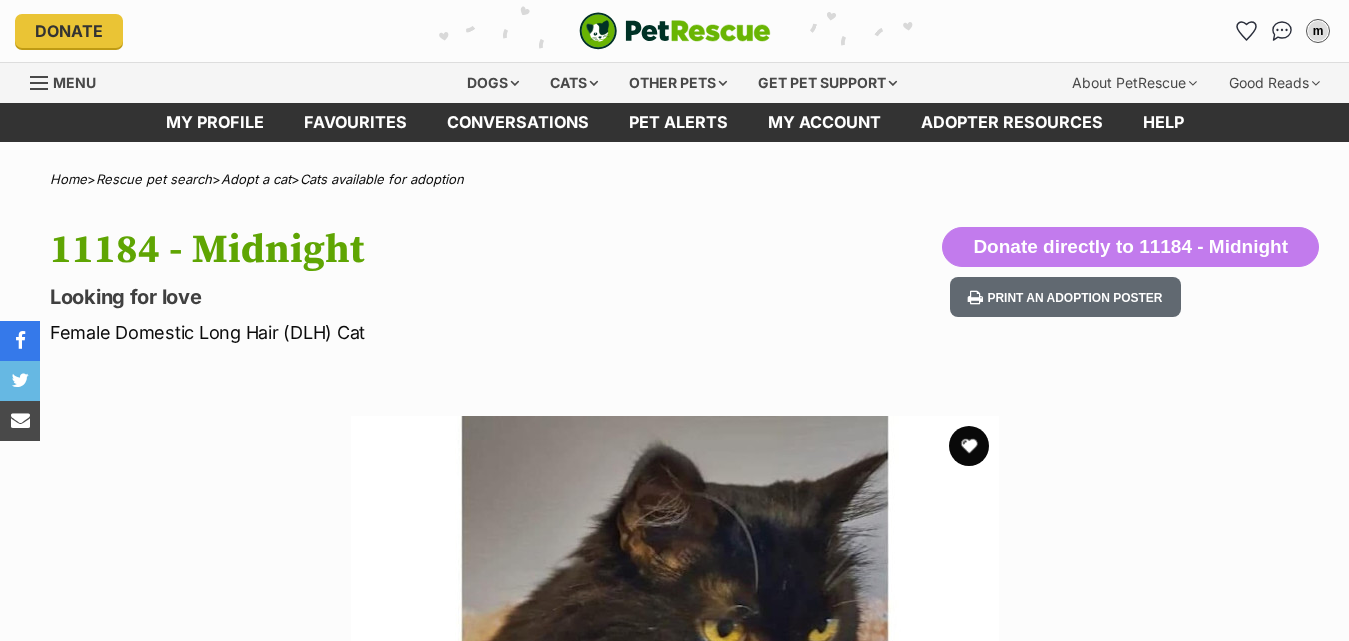 scroll, scrollTop: 0, scrollLeft: 0, axis: both 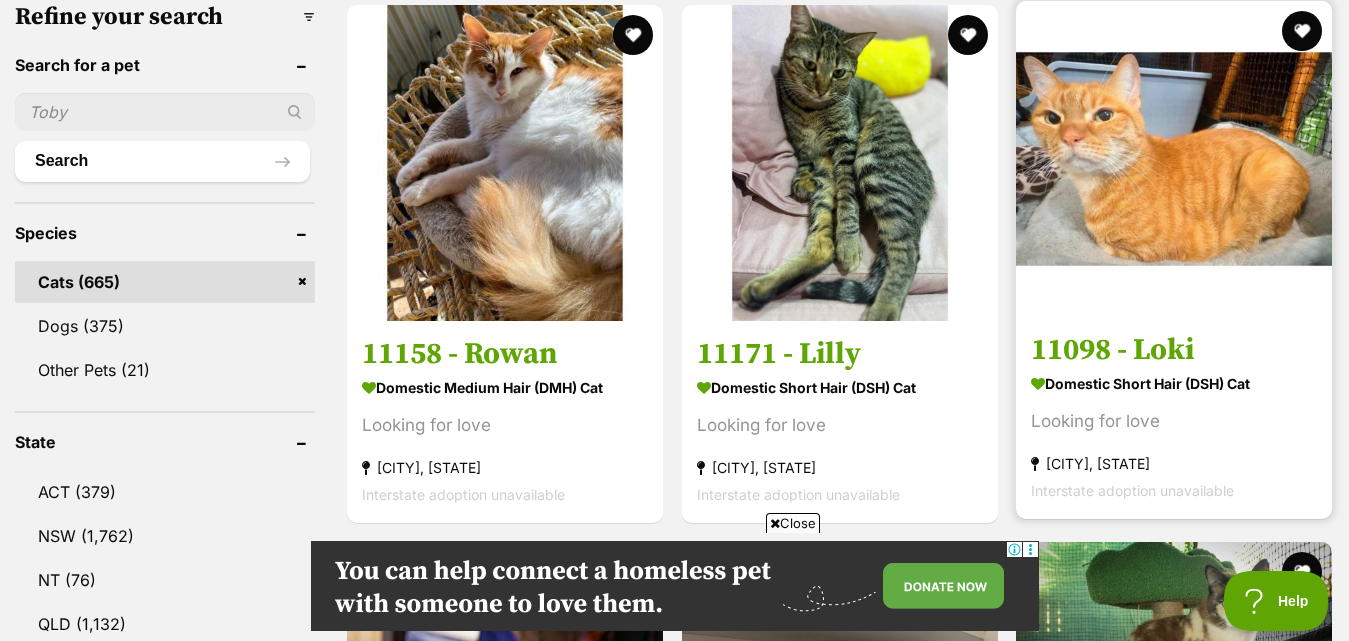 click at bounding box center (1174, 159) 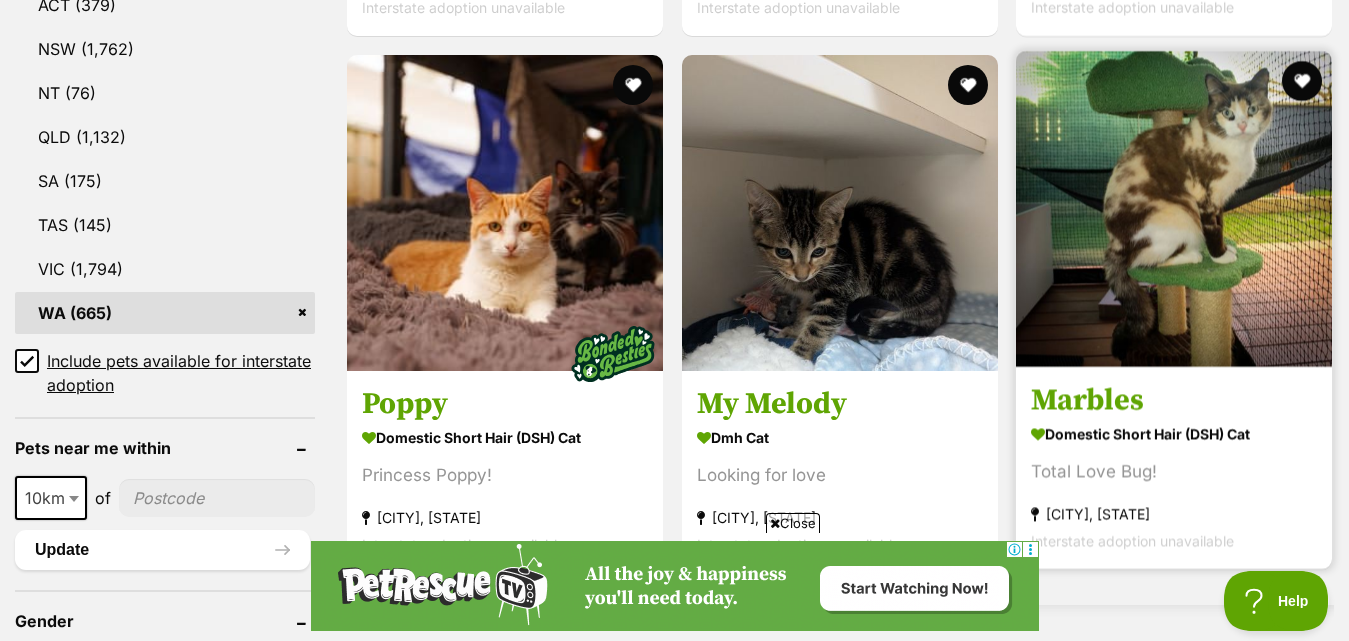 scroll, scrollTop: 1137, scrollLeft: 0, axis: vertical 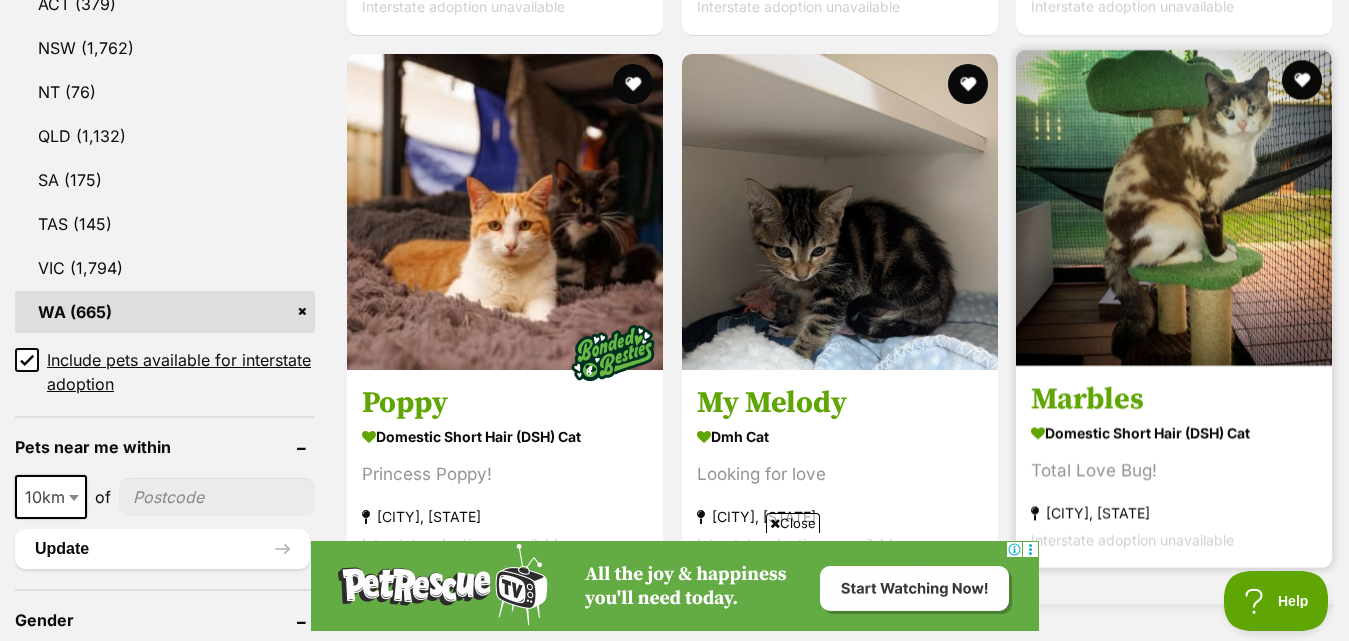 click at bounding box center (1174, 208) 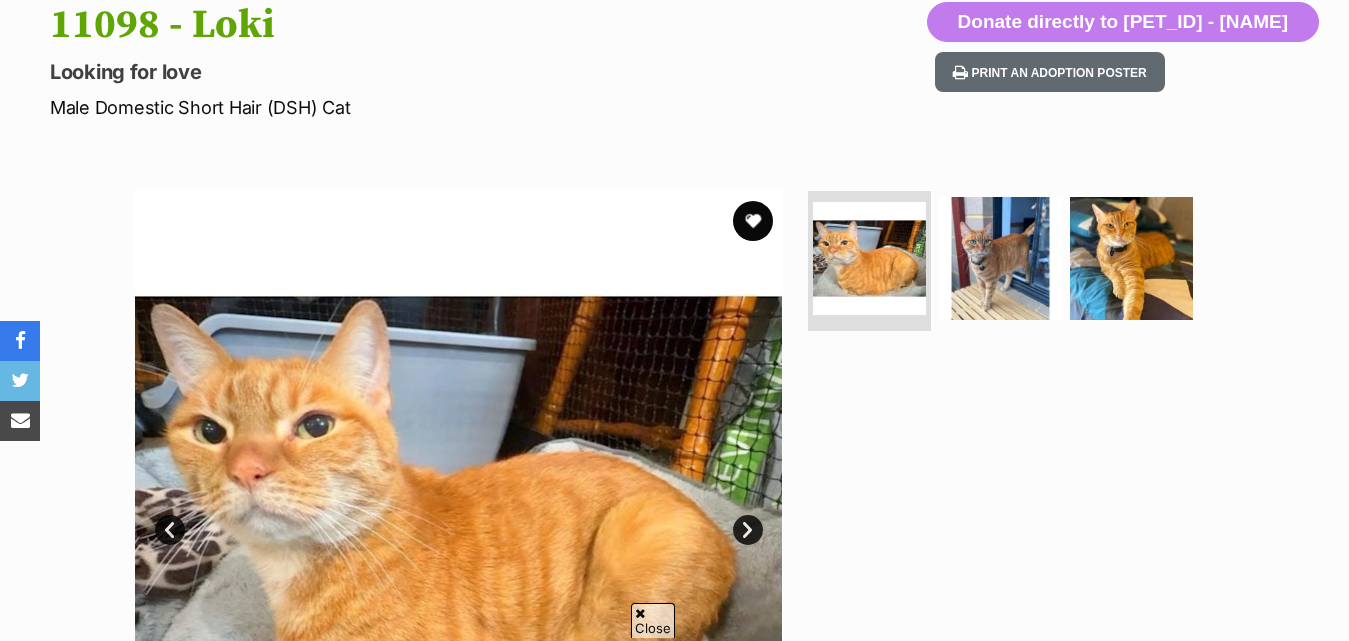 scroll, scrollTop: 0, scrollLeft: 0, axis: both 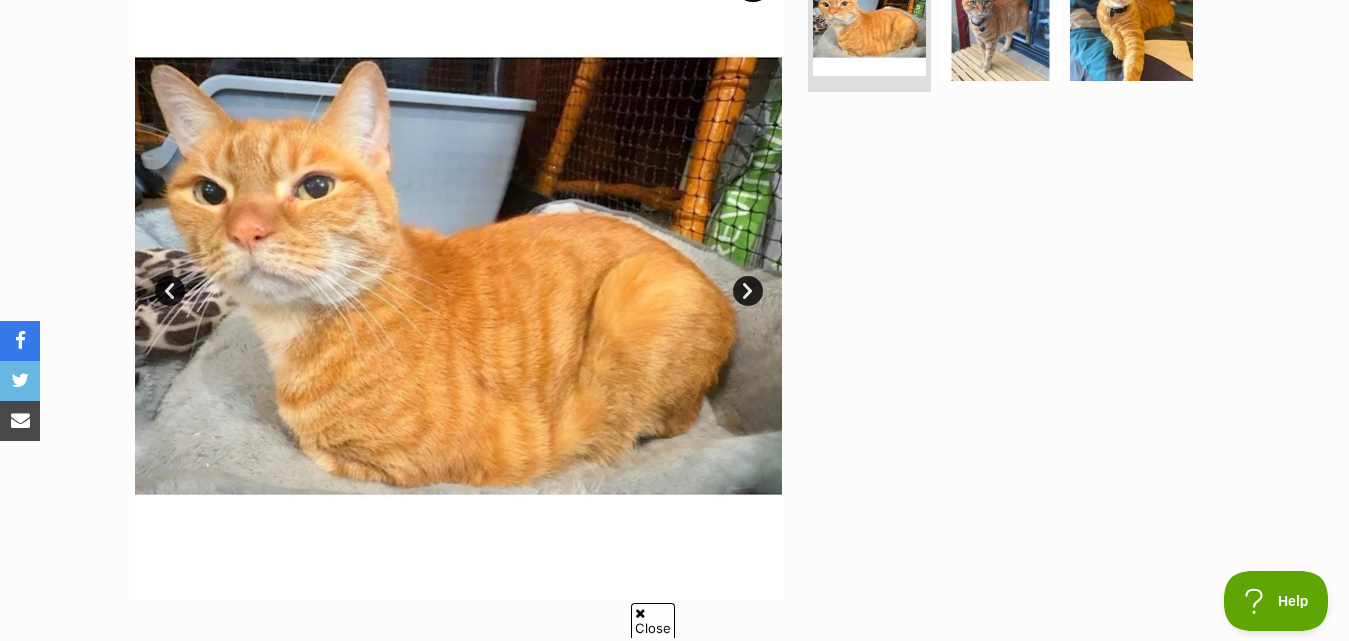 click on "Next" at bounding box center [748, 291] 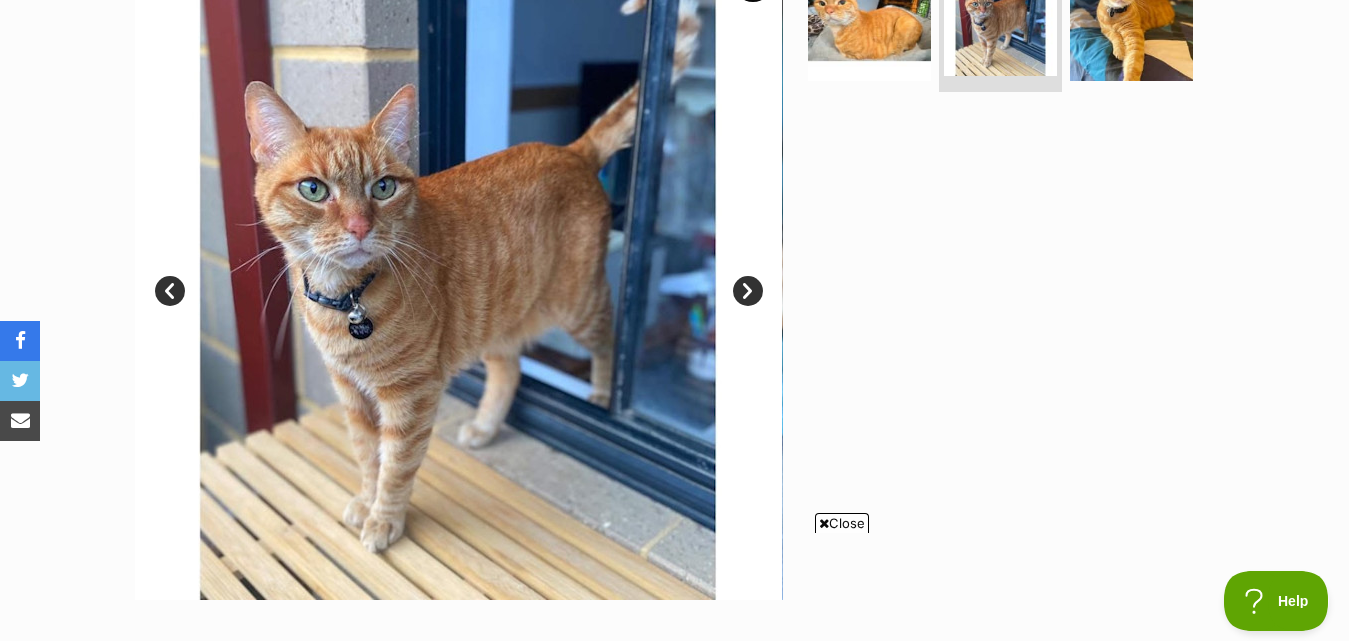 scroll, scrollTop: 0, scrollLeft: 0, axis: both 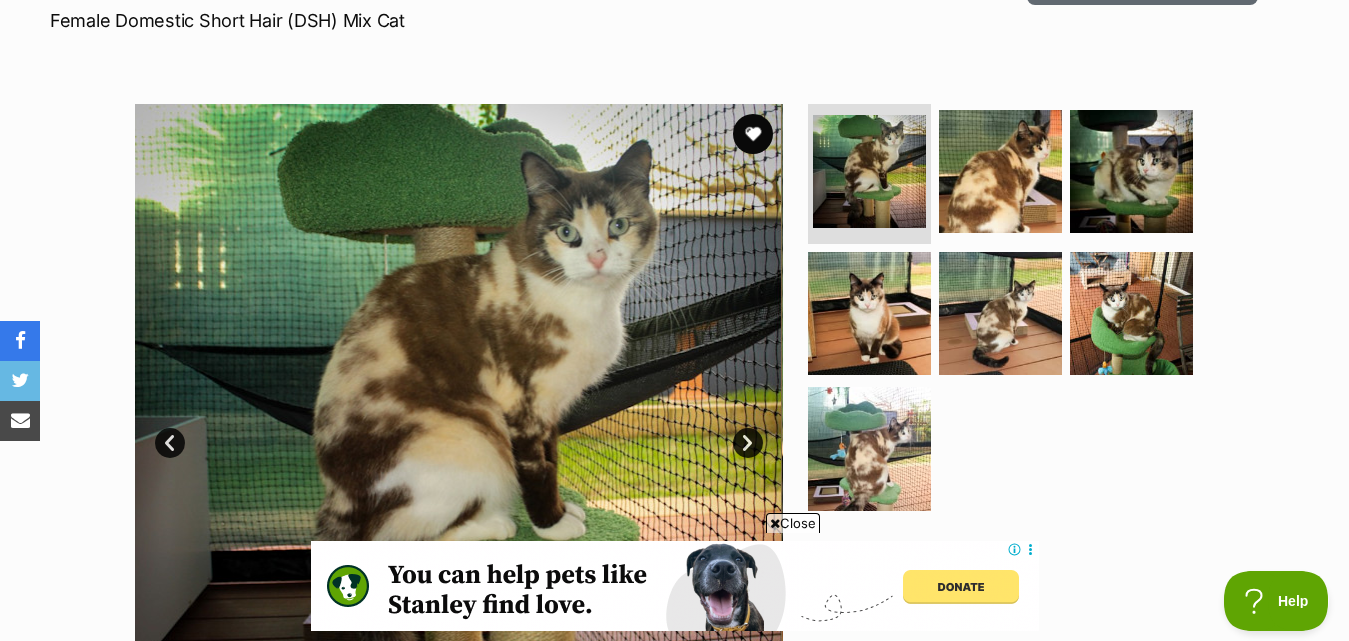 click on "Next" at bounding box center [748, 443] 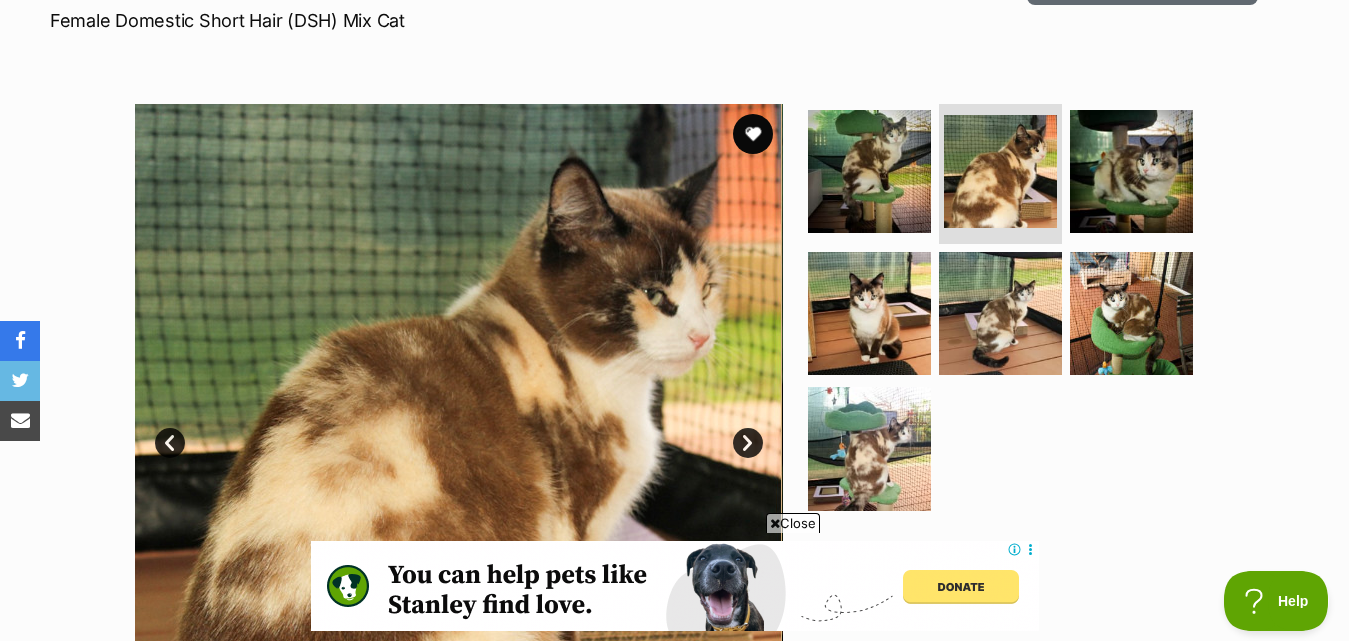 scroll, scrollTop: 0, scrollLeft: 0, axis: both 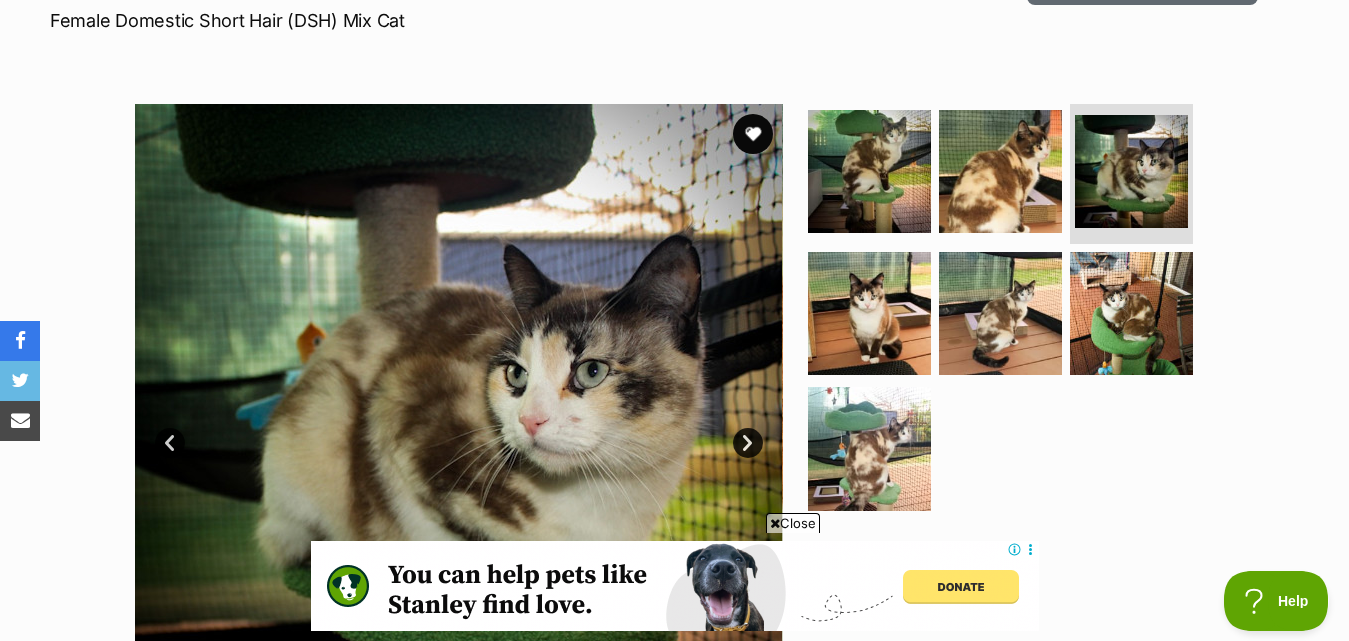 click on "Next" at bounding box center [748, 443] 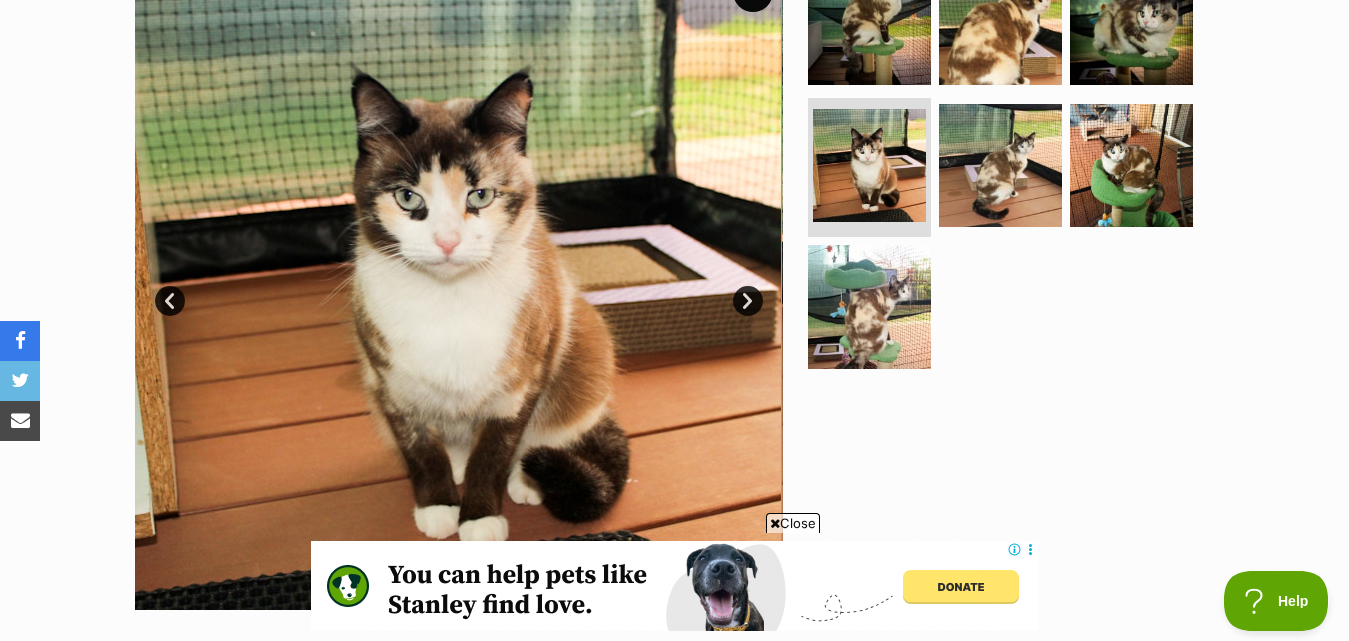 scroll, scrollTop: 455, scrollLeft: 0, axis: vertical 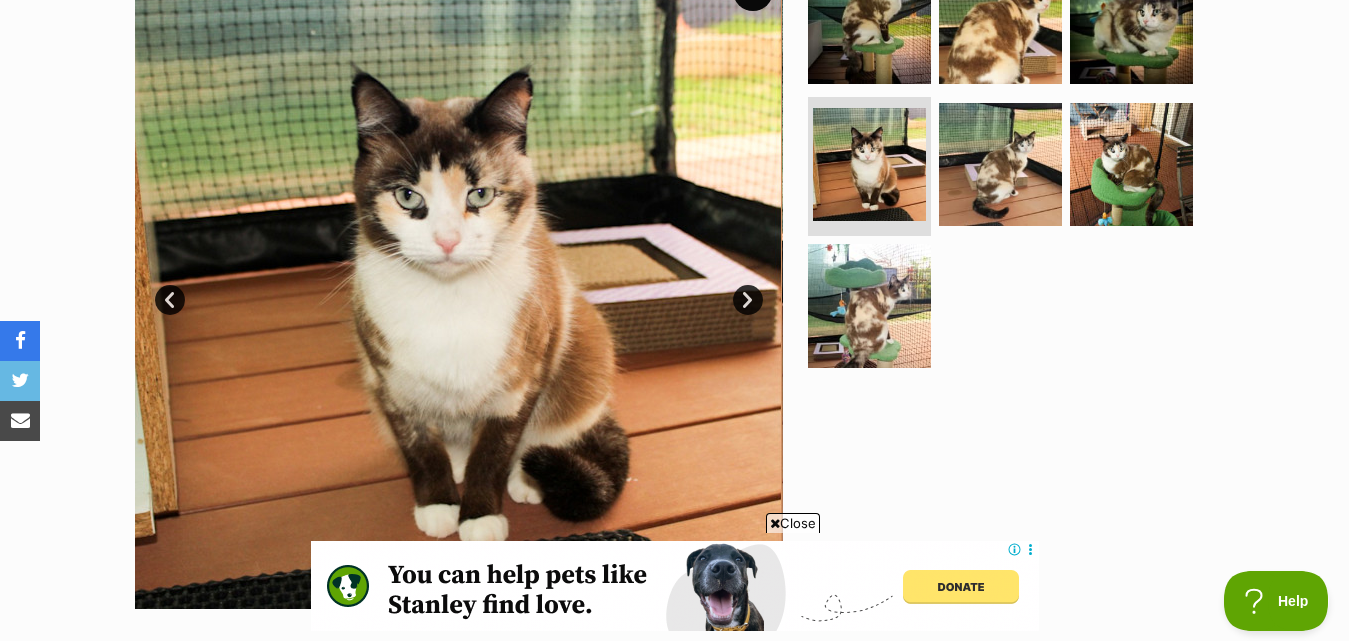 click on "Next" at bounding box center (748, 300) 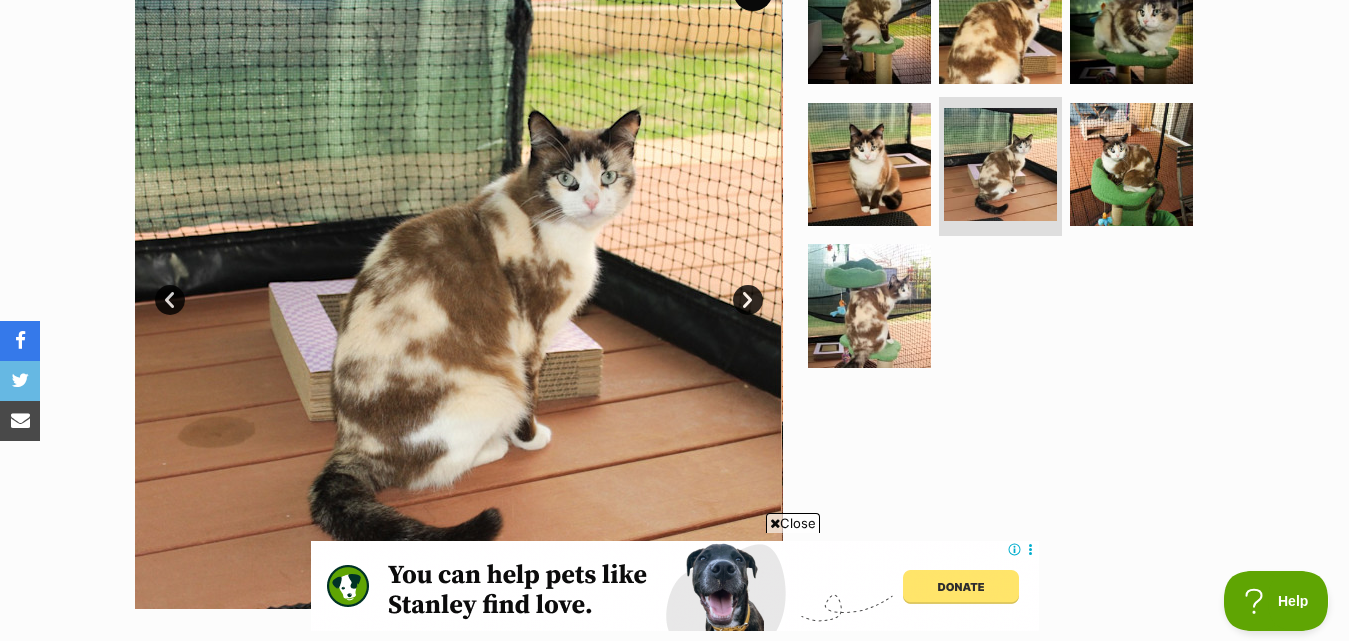 click on "Next" at bounding box center [748, 300] 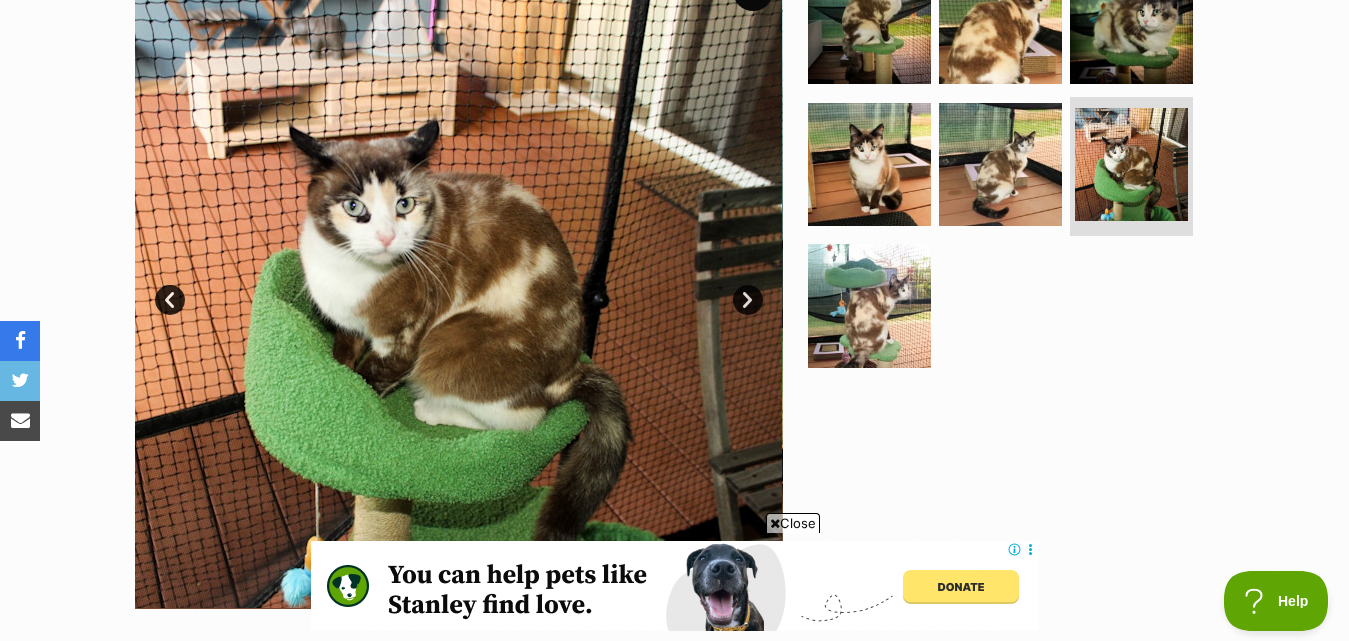 click on "Next" at bounding box center [748, 300] 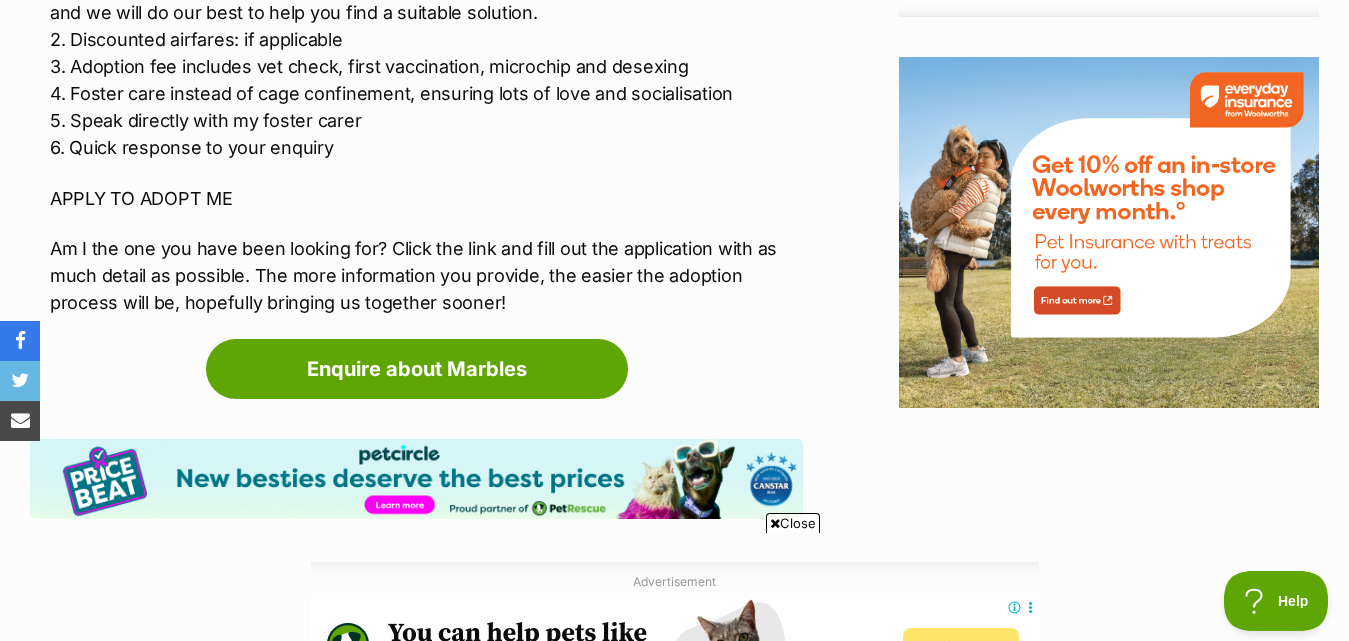 scroll, scrollTop: 2376, scrollLeft: 0, axis: vertical 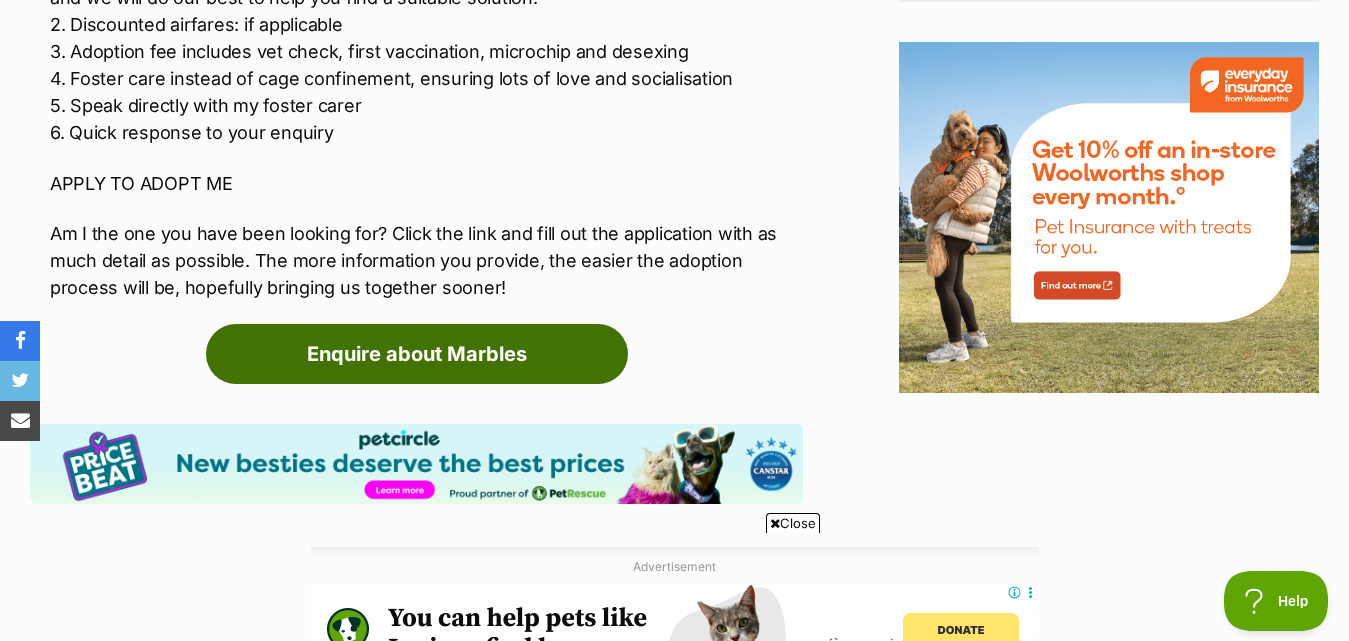 click on "Enquire about Marbles" at bounding box center (417, 354) 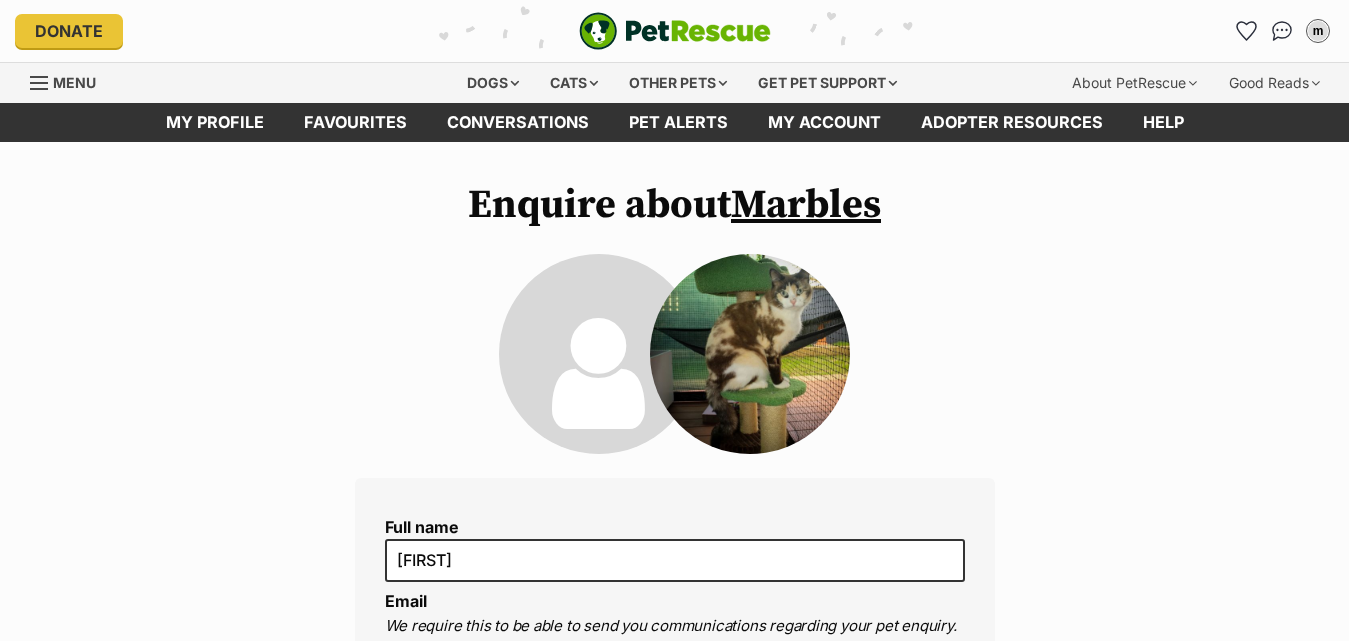 scroll, scrollTop: 525, scrollLeft: 0, axis: vertical 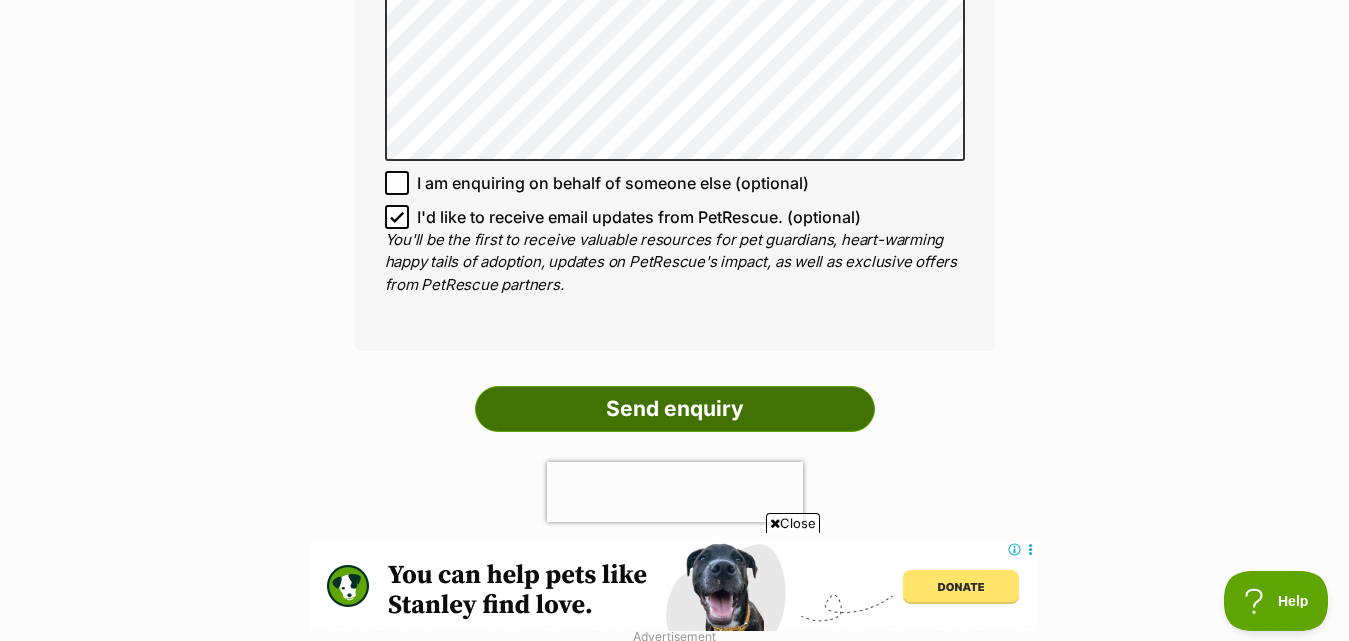 click on "Send enquiry" at bounding box center (675, 409) 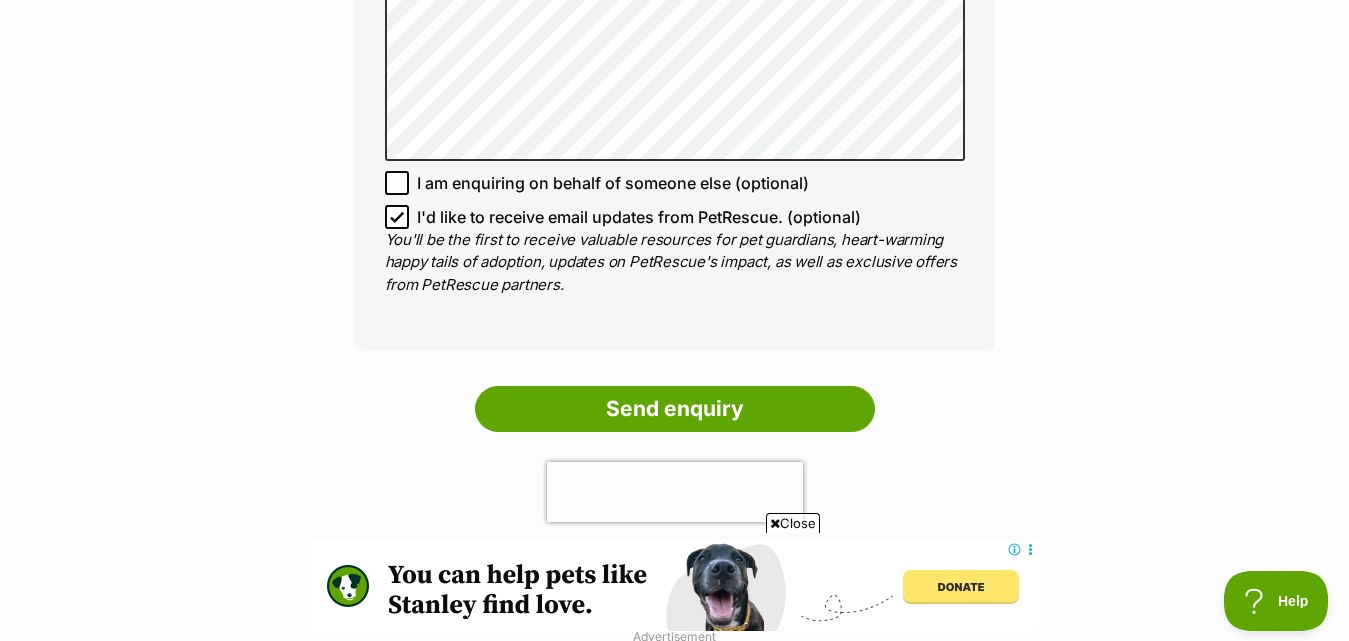 scroll, scrollTop: 0, scrollLeft: 0, axis: both 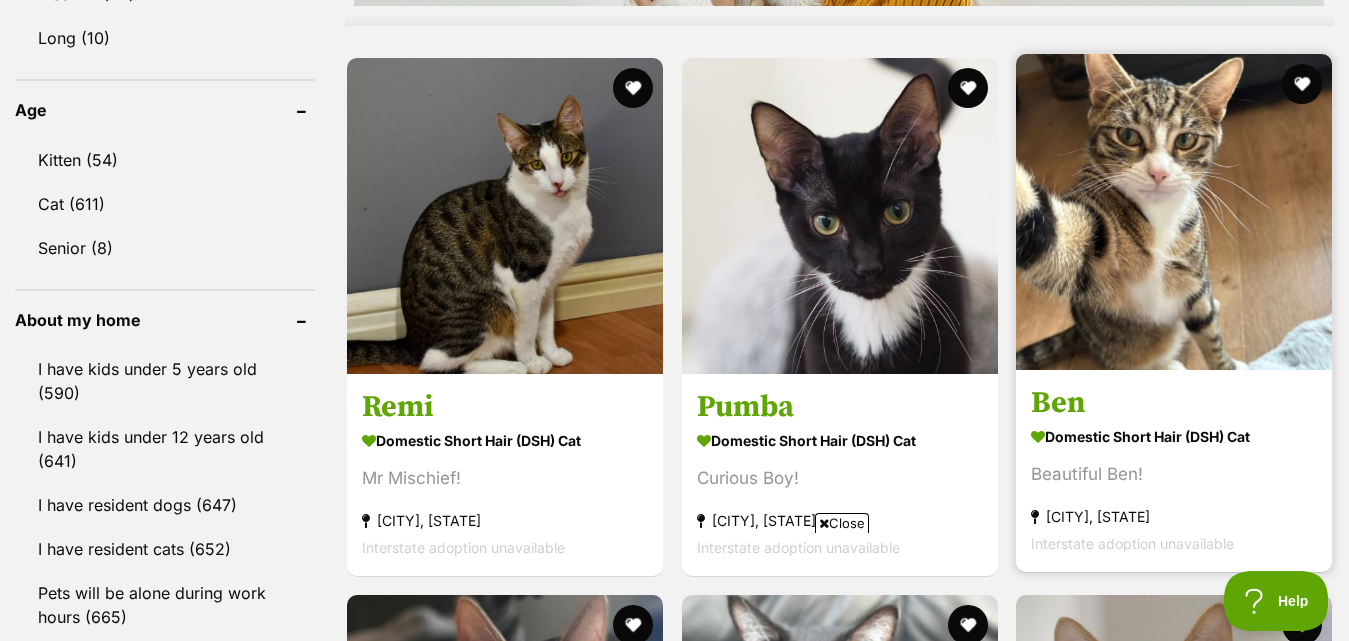 click at bounding box center (1174, 212) 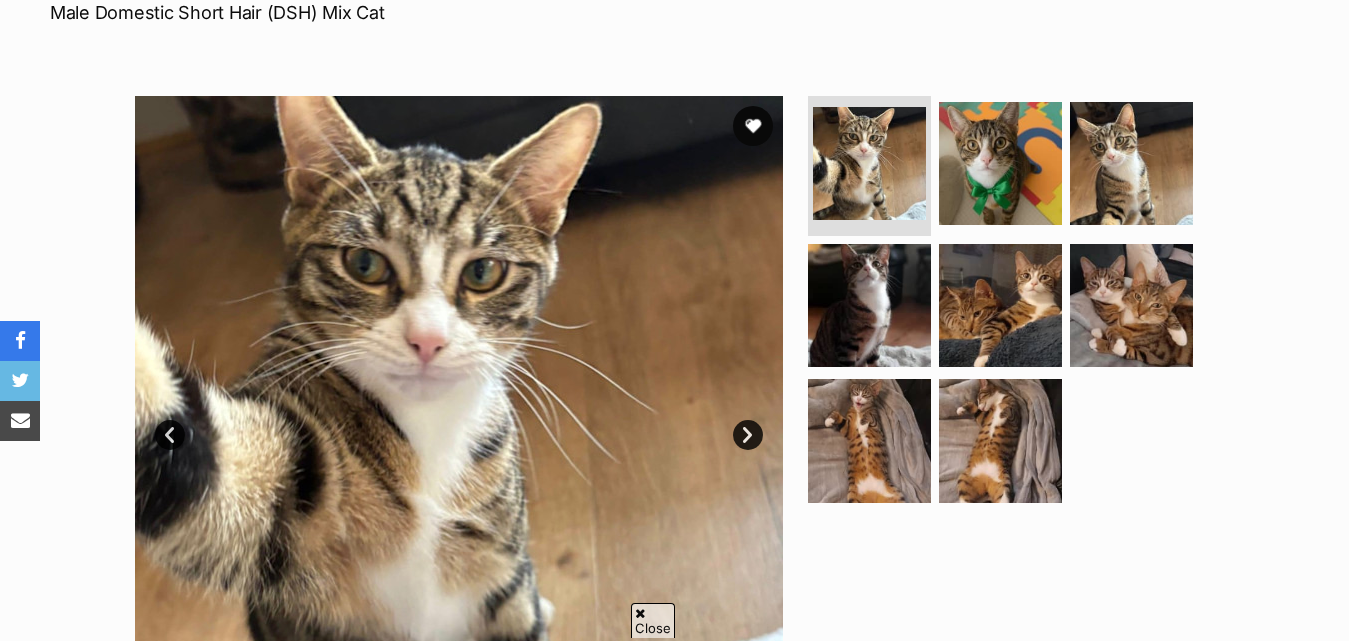 scroll, scrollTop: 327, scrollLeft: 0, axis: vertical 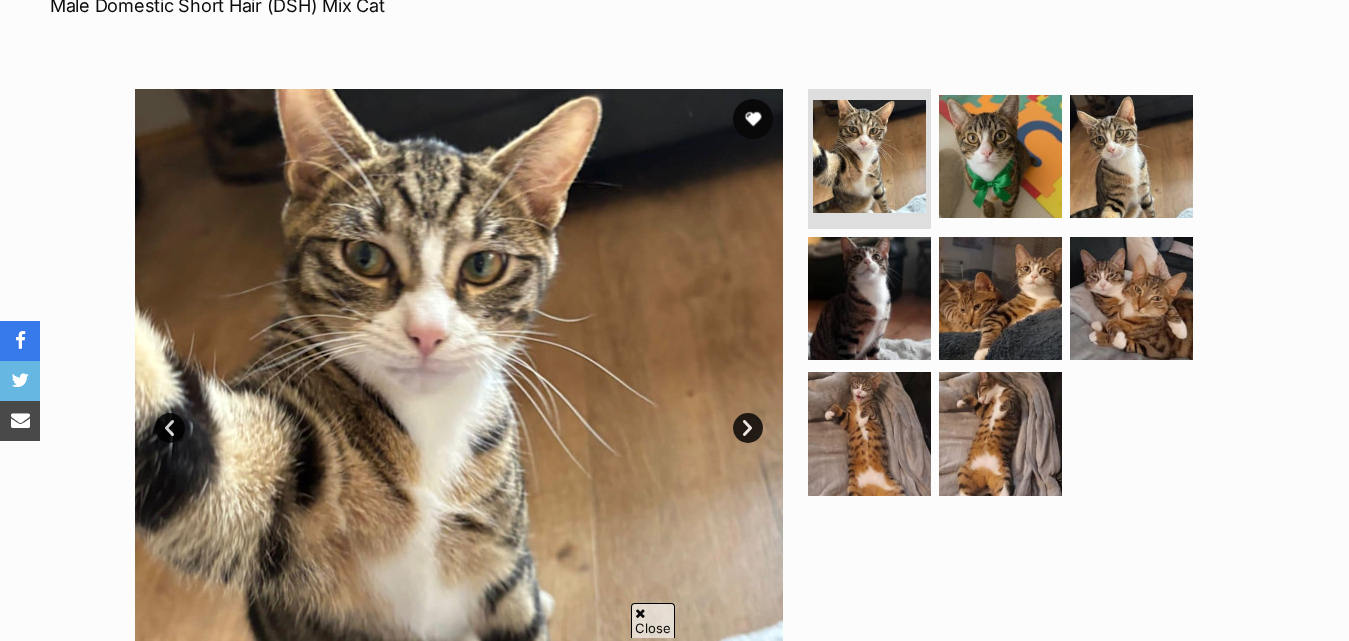 click on "Next" at bounding box center (748, 428) 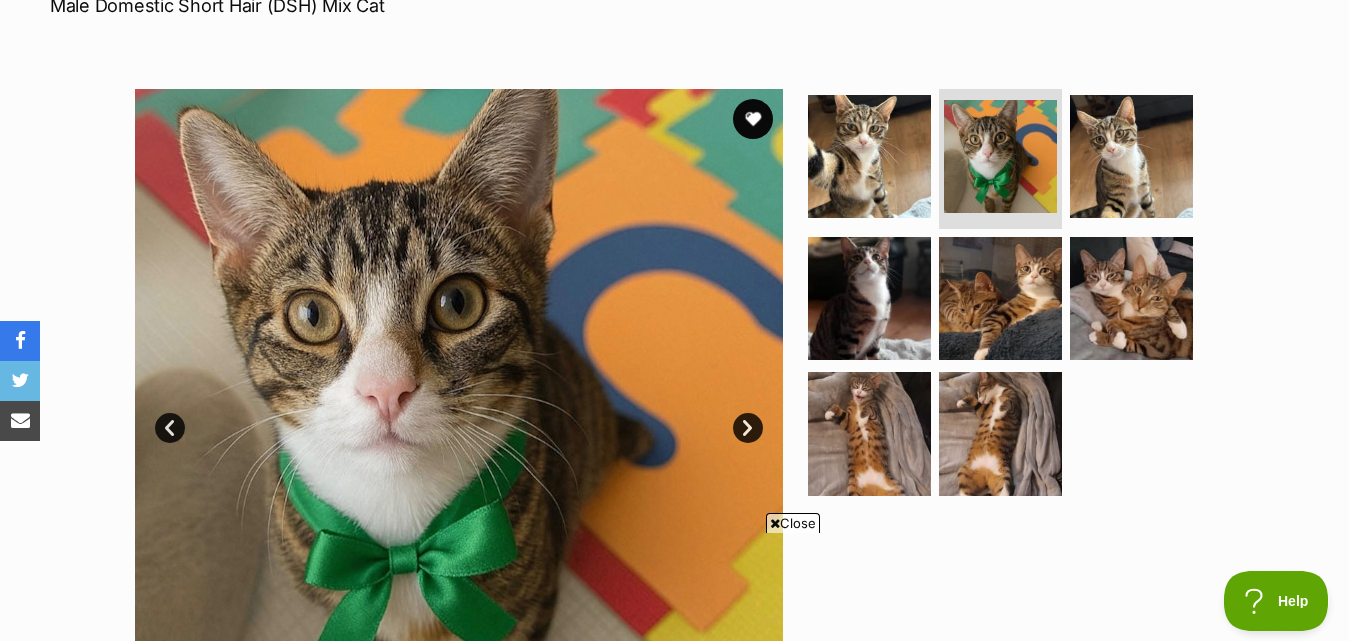 scroll, scrollTop: 0, scrollLeft: 0, axis: both 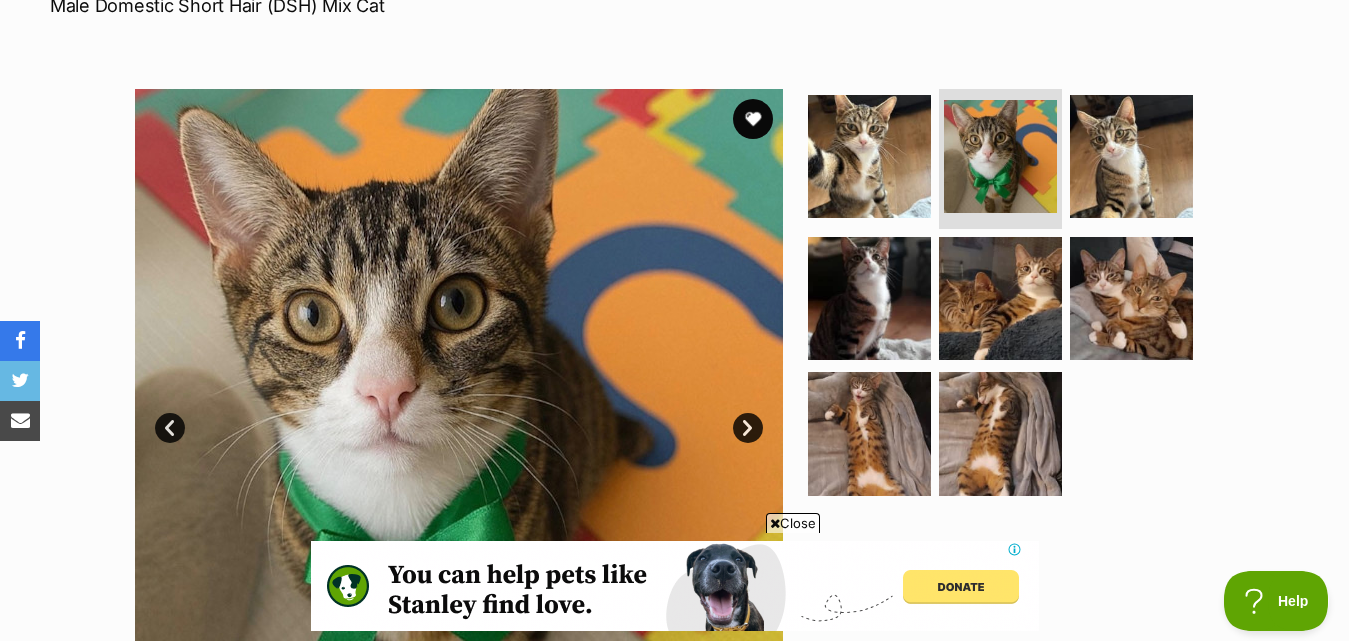 click on "Next" at bounding box center (748, 428) 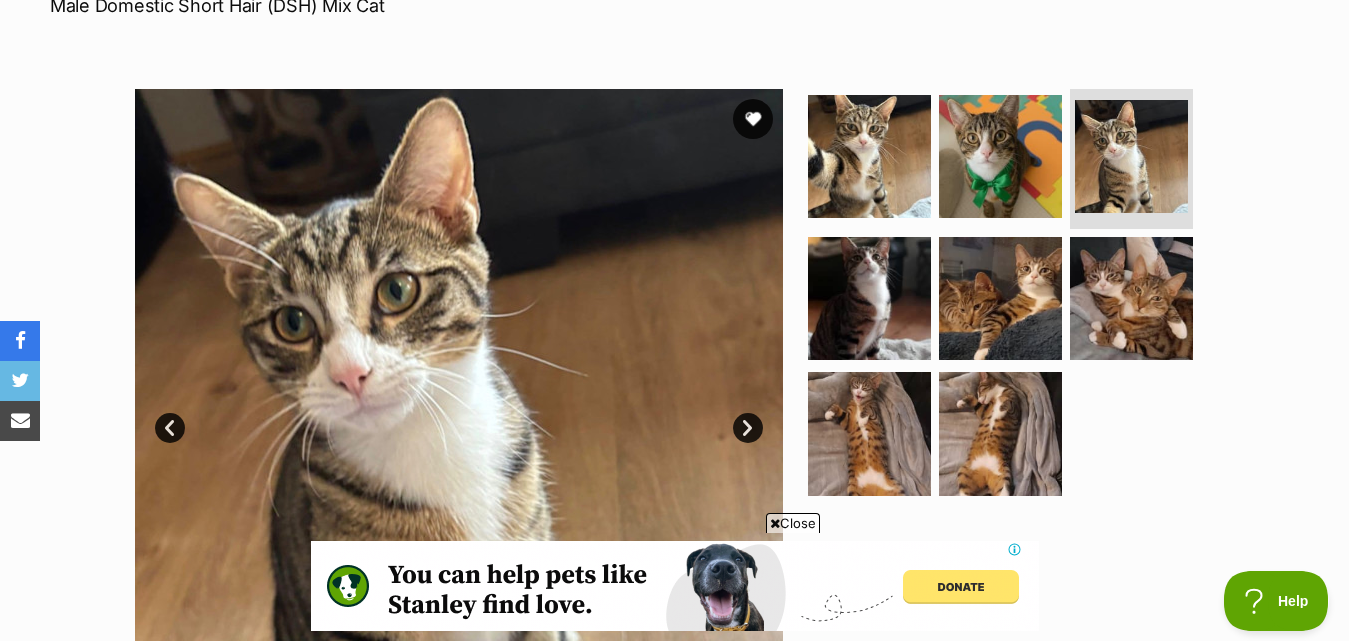 scroll, scrollTop: 0, scrollLeft: 0, axis: both 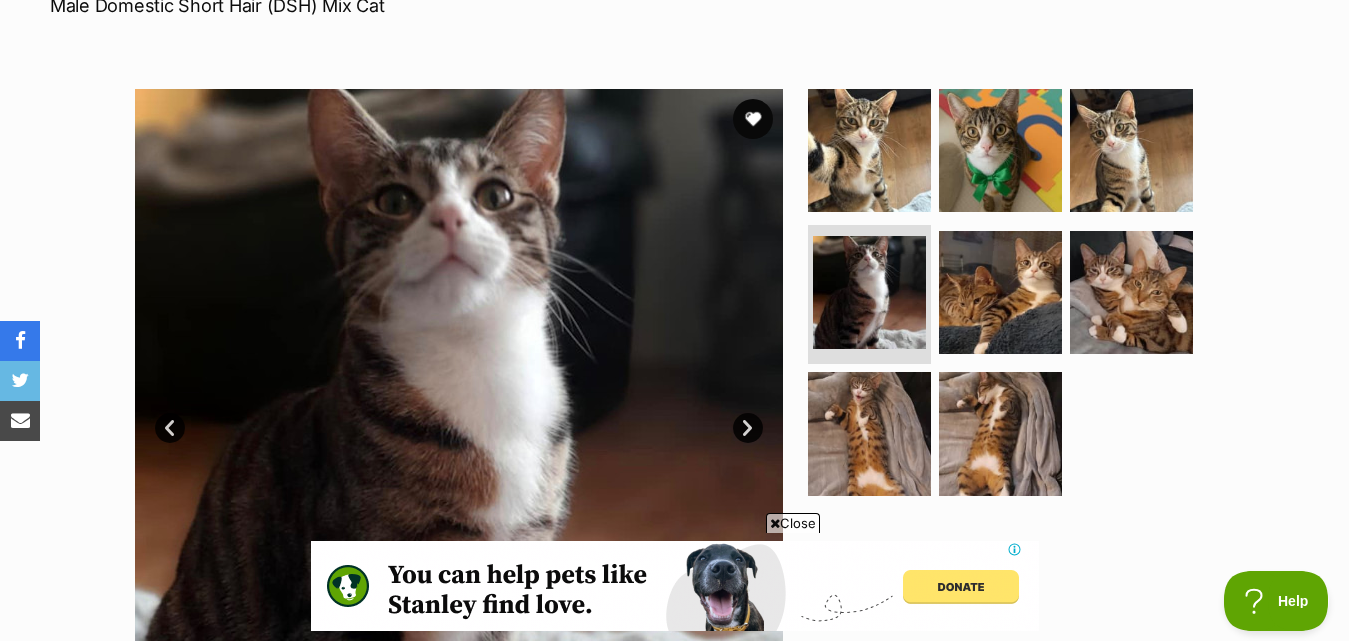 click on "Next" at bounding box center (748, 428) 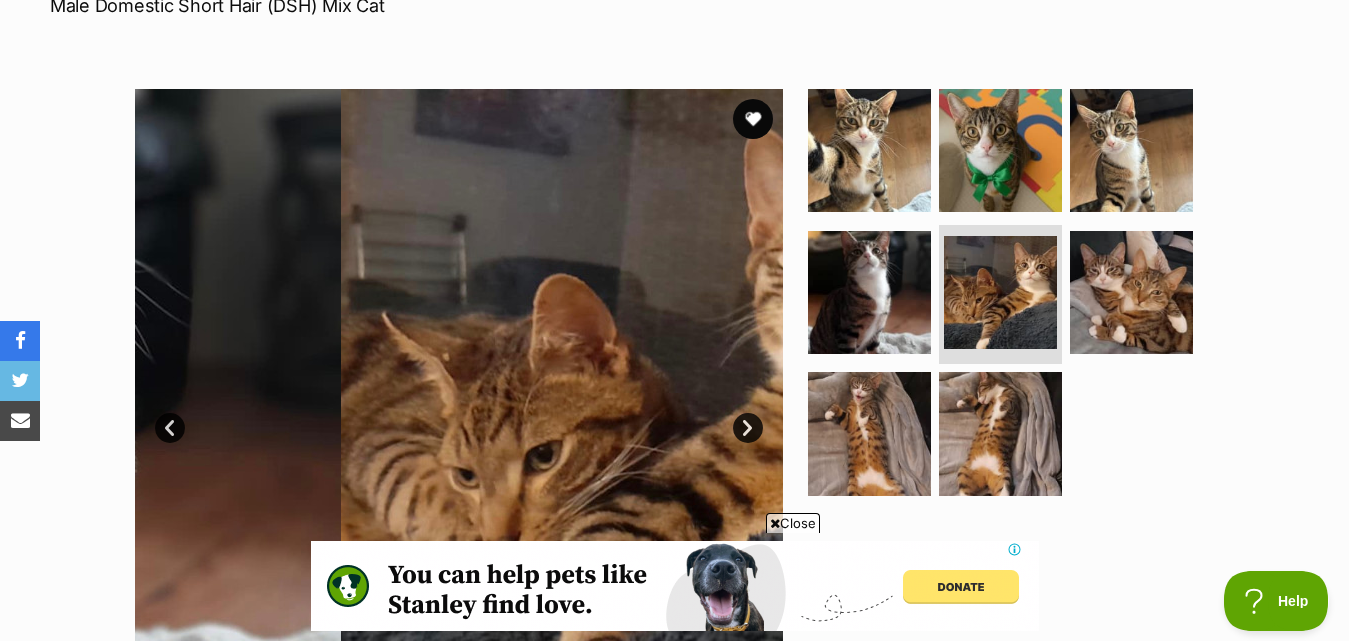 scroll, scrollTop: 0, scrollLeft: 0, axis: both 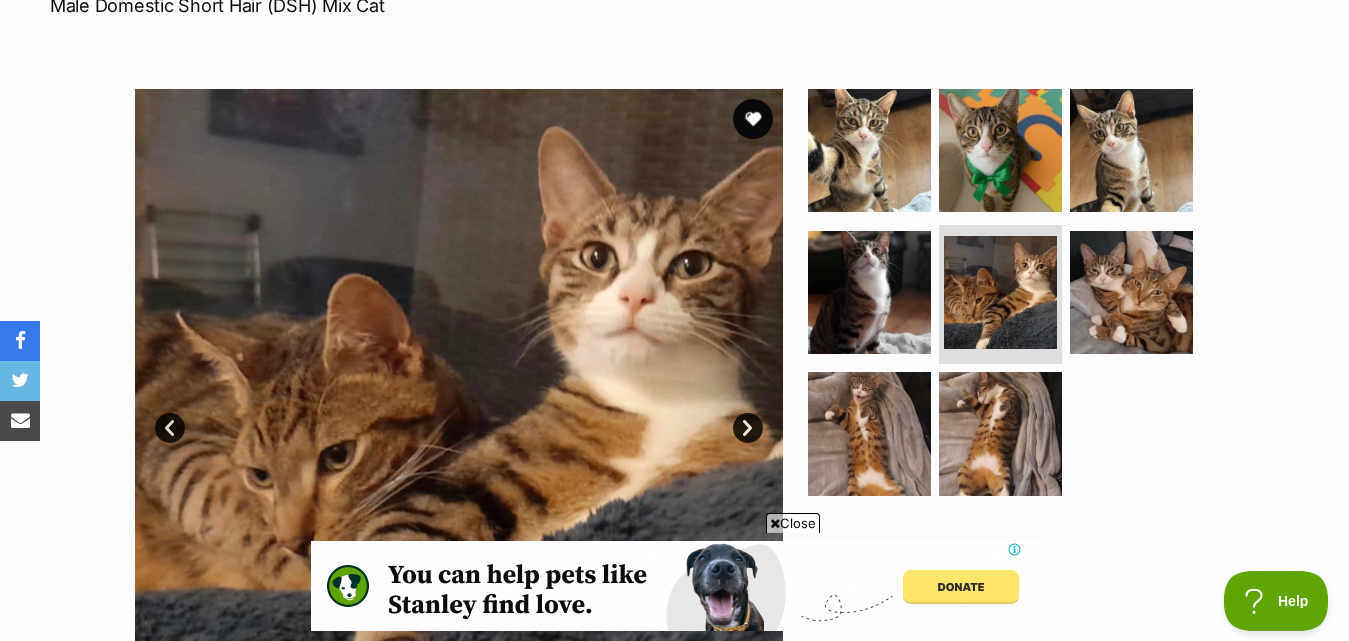 click on "Next" at bounding box center (748, 428) 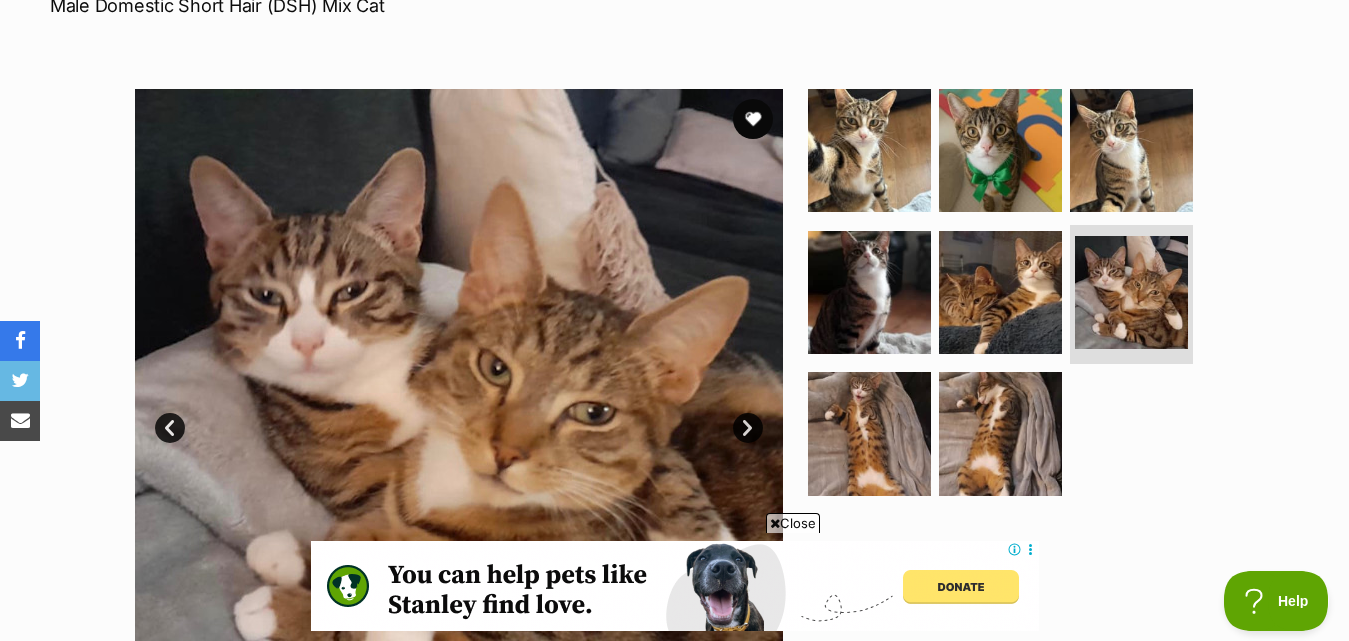 click on "Next" at bounding box center (748, 428) 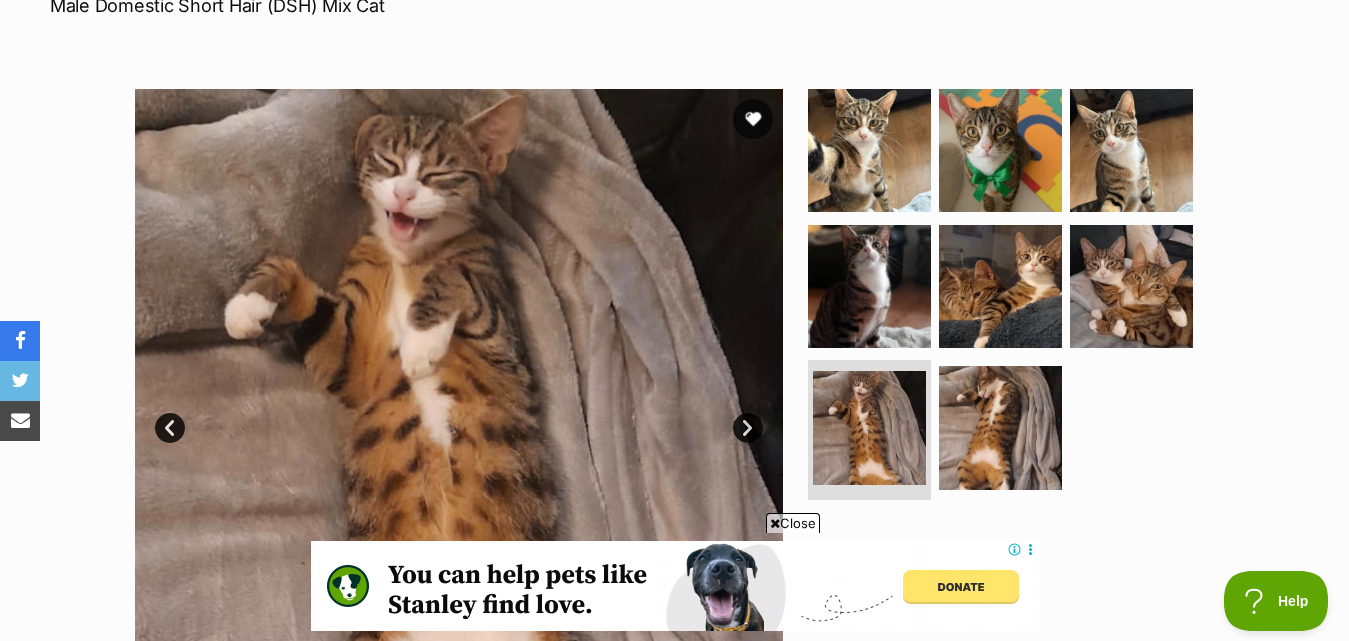 click on "Next" at bounding box center [748, 428] 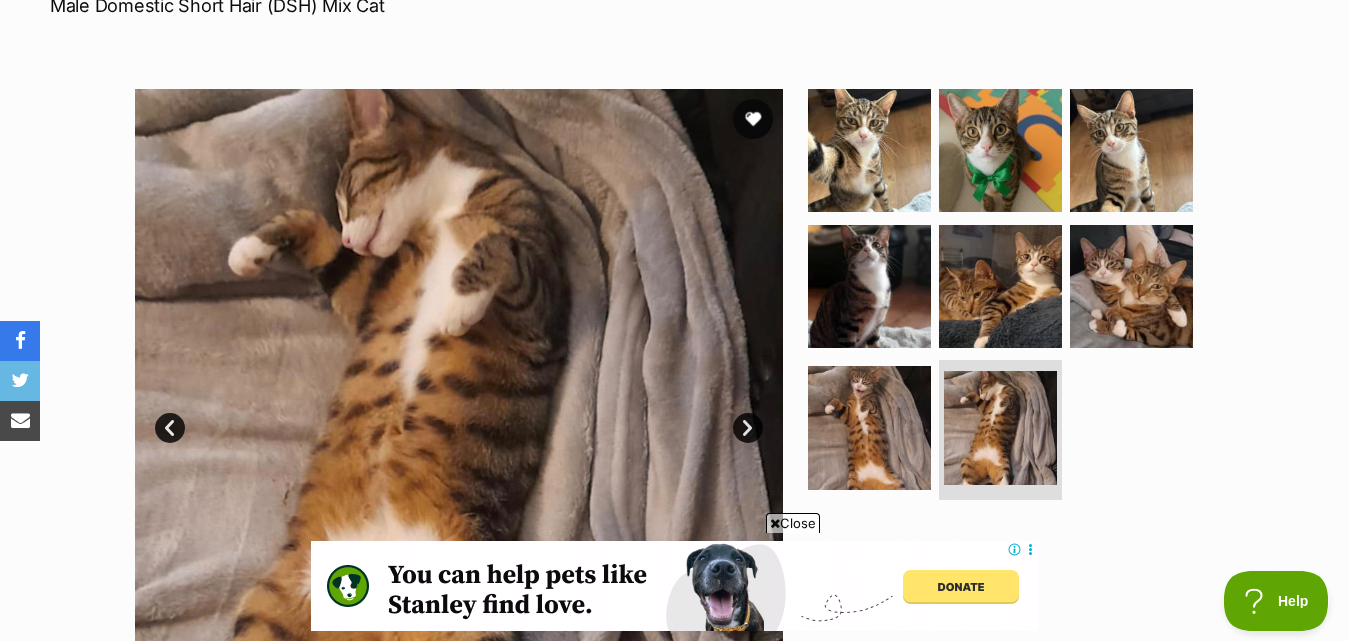 click on "Next" at bounding box center [748, 428] 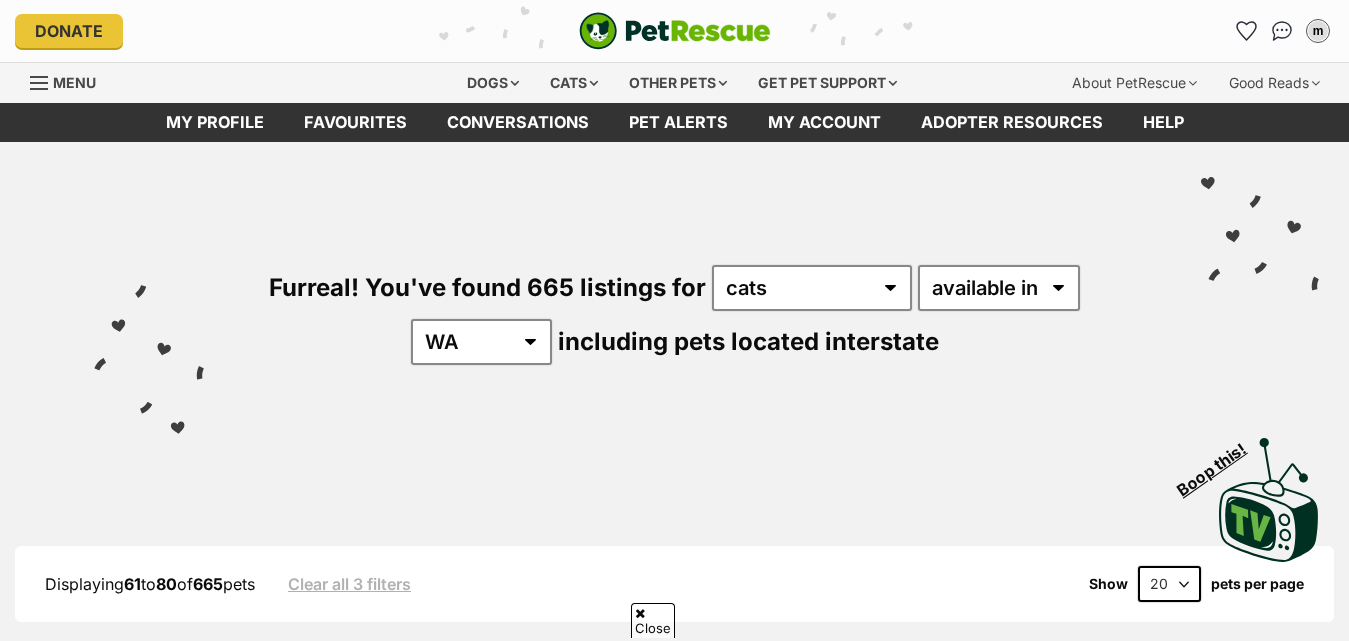 scroll, scrollTop: 2313, scrollLeft: 0, axis: vertical 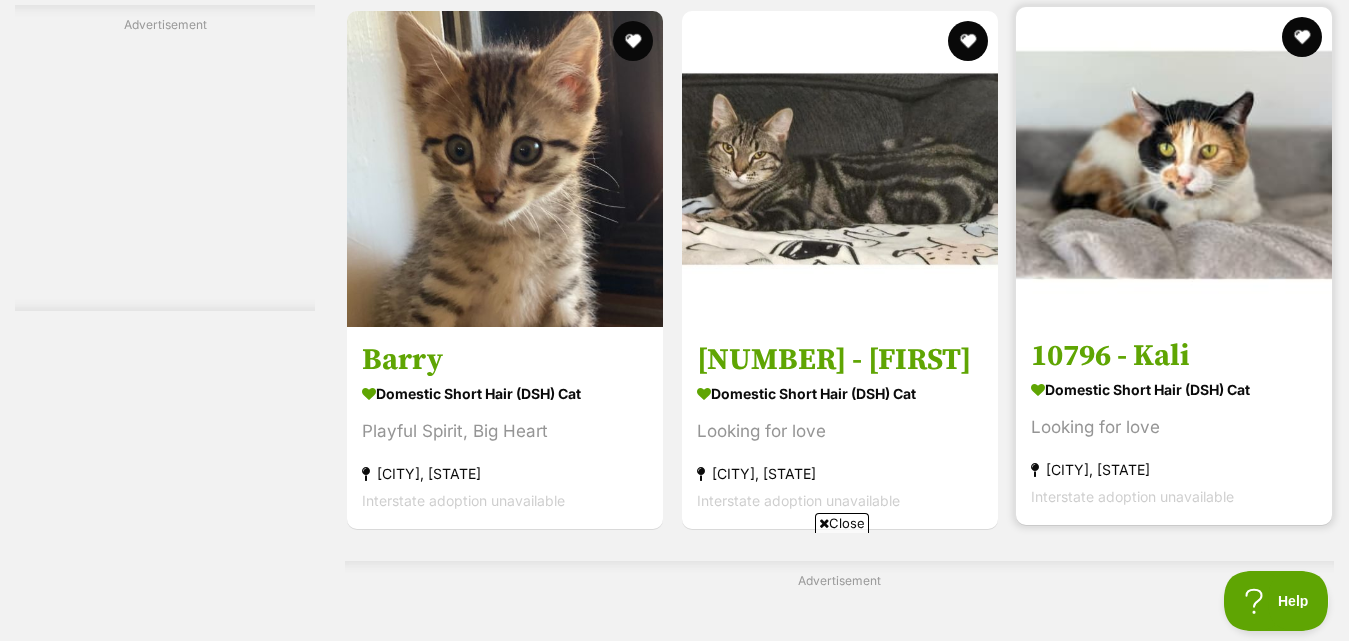 click at bounding box center (1174, 165) 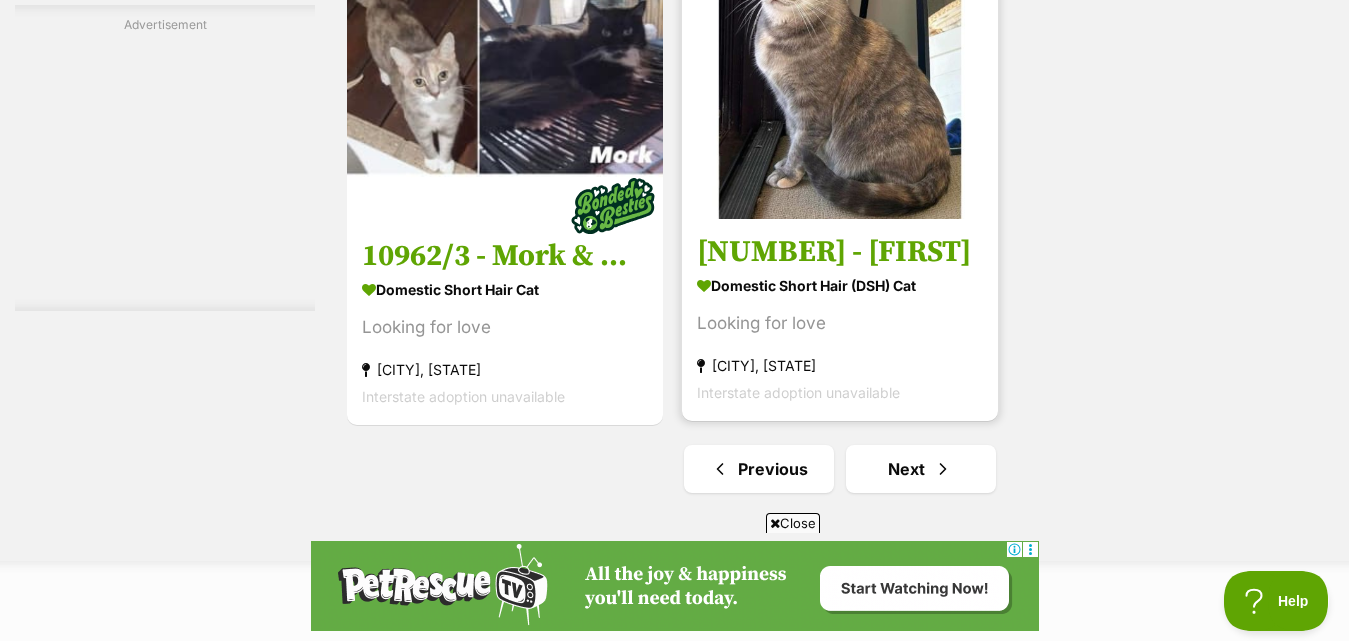 scroll, scrollTop: 4869, scrollLeft: 0, axis: vertical 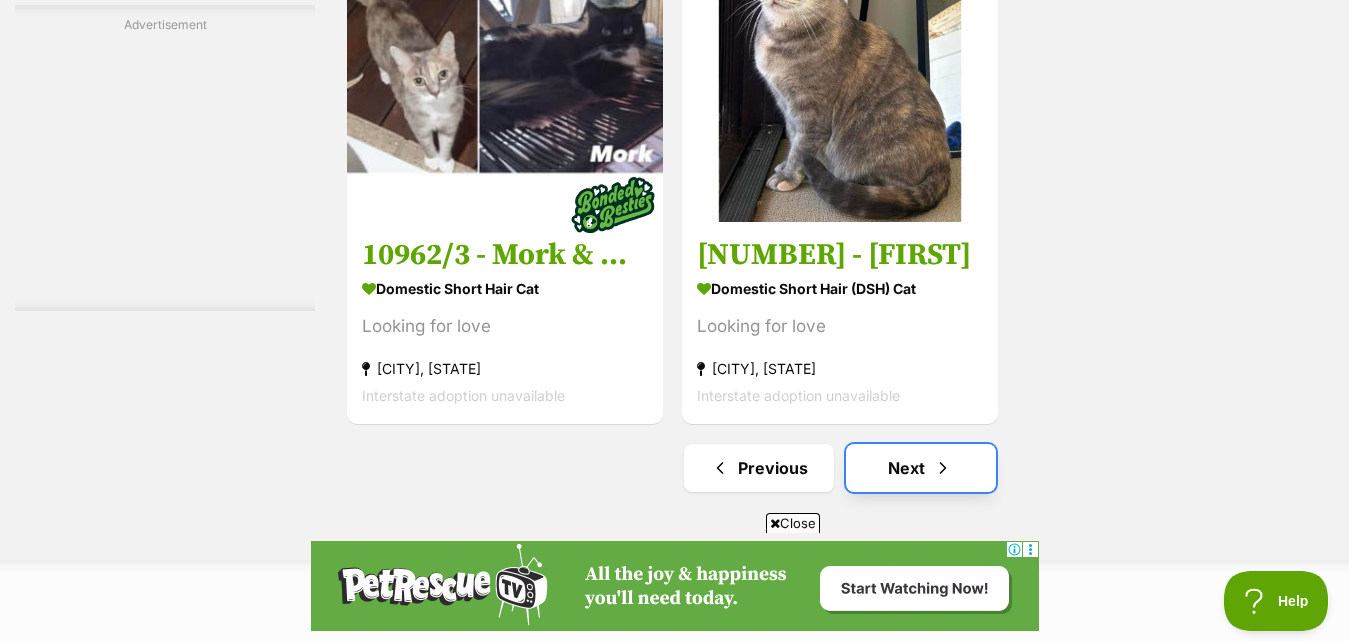 click on "Next" at bounding box center [921, 468] 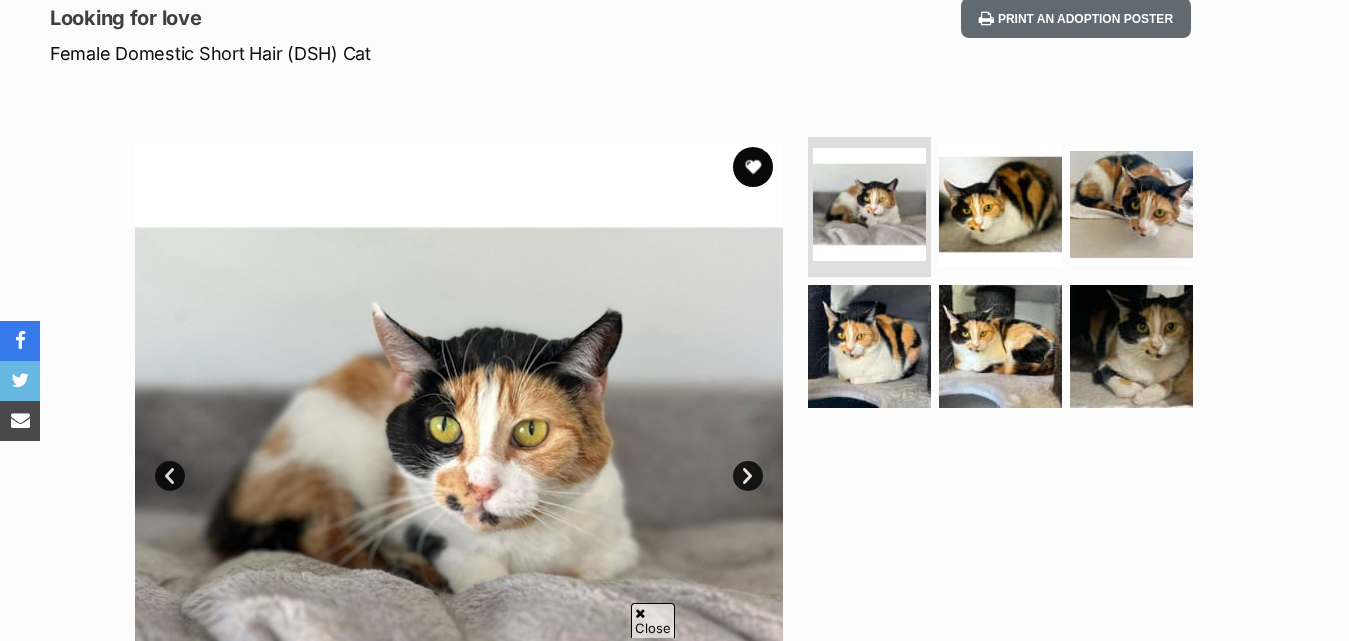 scroll, scrollTop: 427, scrollLeft: 0, axis: vertical 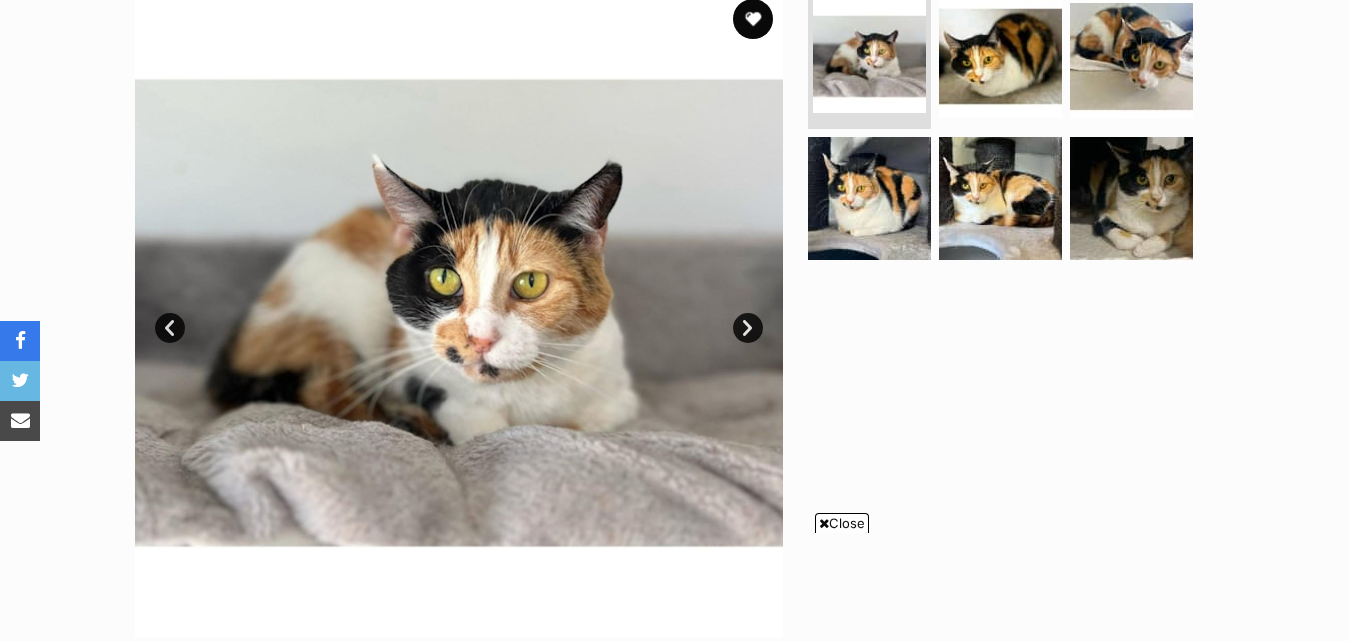 click on "Next" at bounding box center (748, 328) 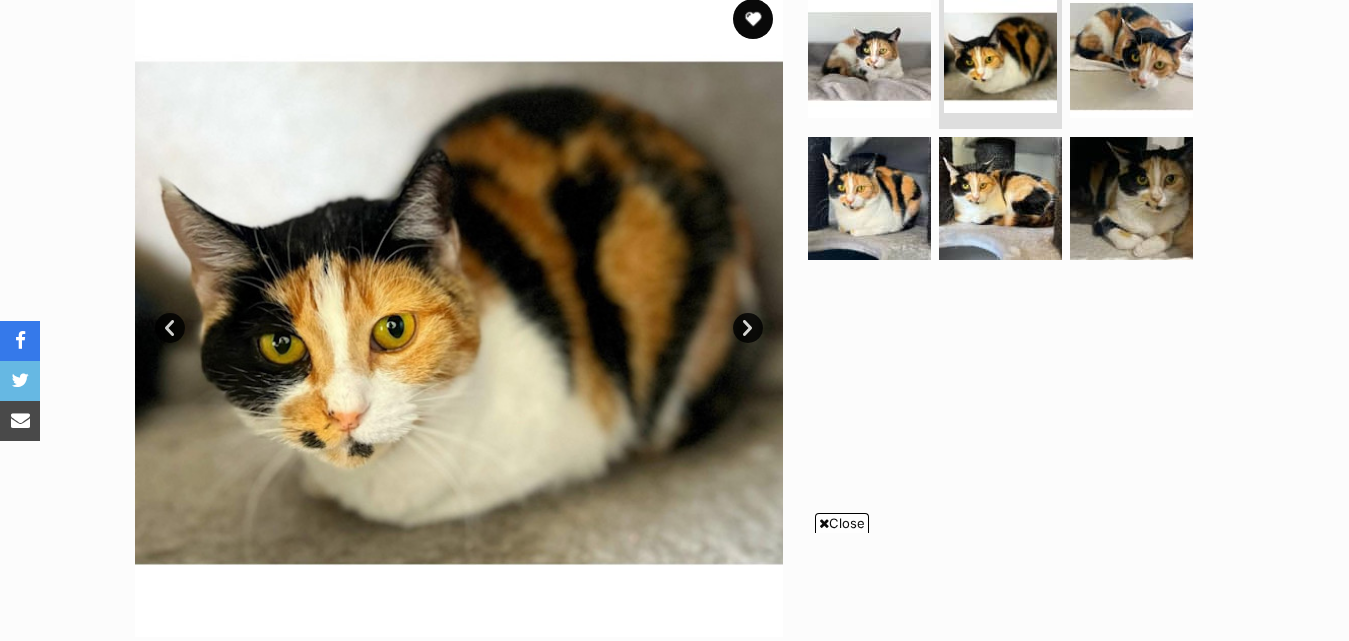 click on "Next" at bounding box center (748, 328) 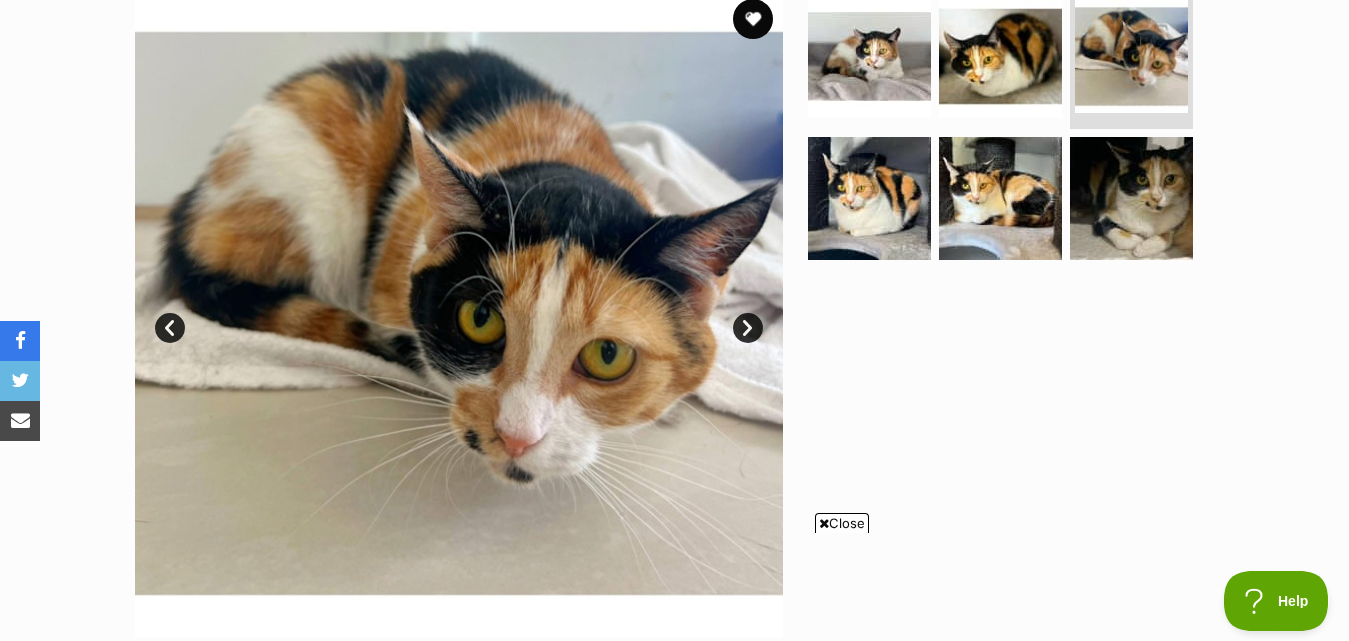 scroll, scrollTop: 0, scrollLeft: 0, axis: both 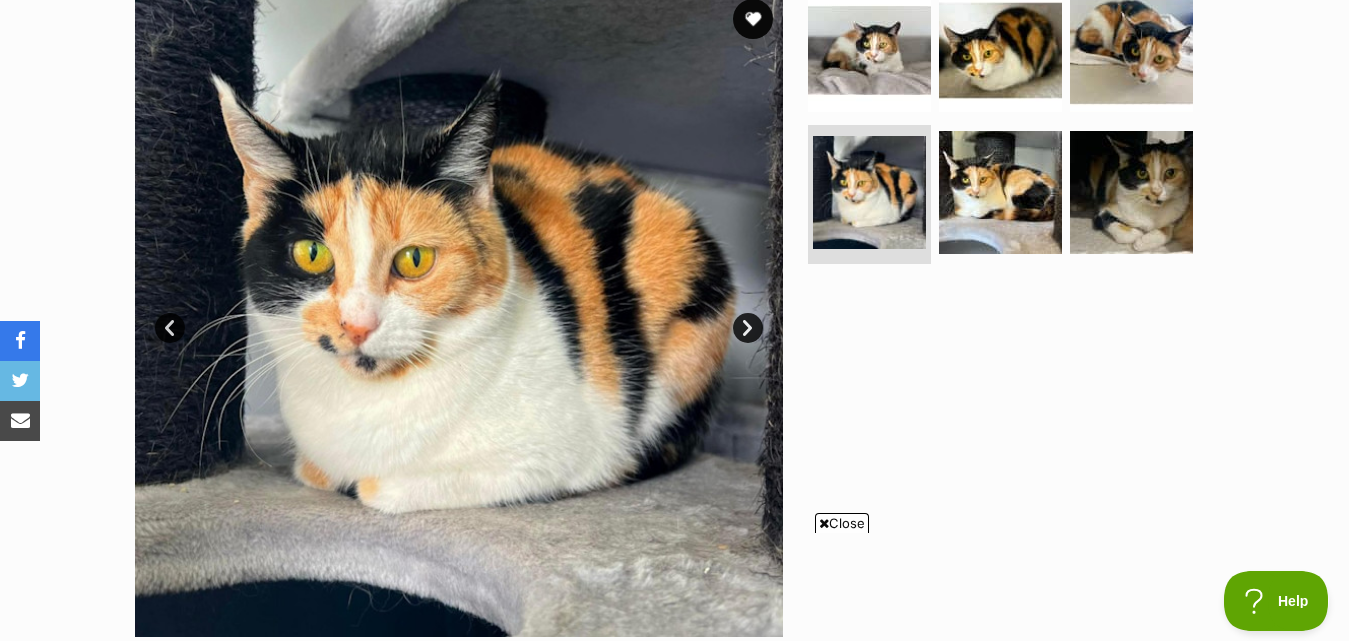click on "Next" at bounding box center [748, 328] 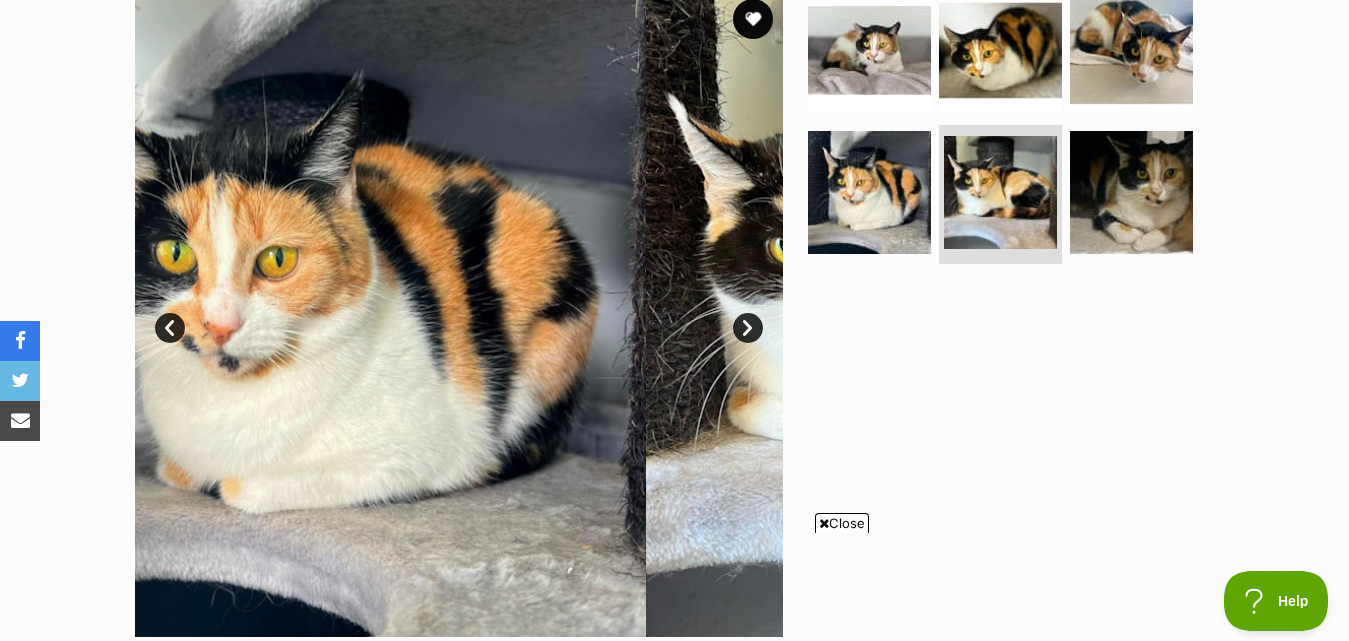 scroll, scrollTop: 0, scrollLeft: 0, axis: both 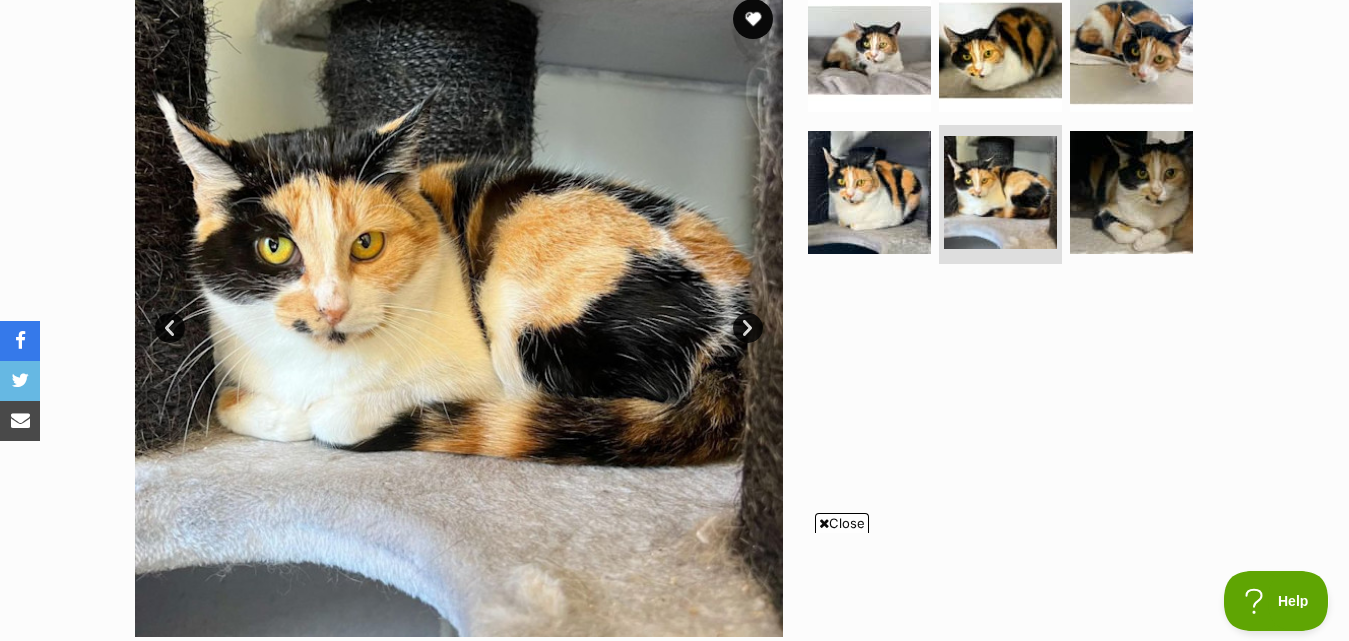 click on "Next" at bounding box center (748, 328) 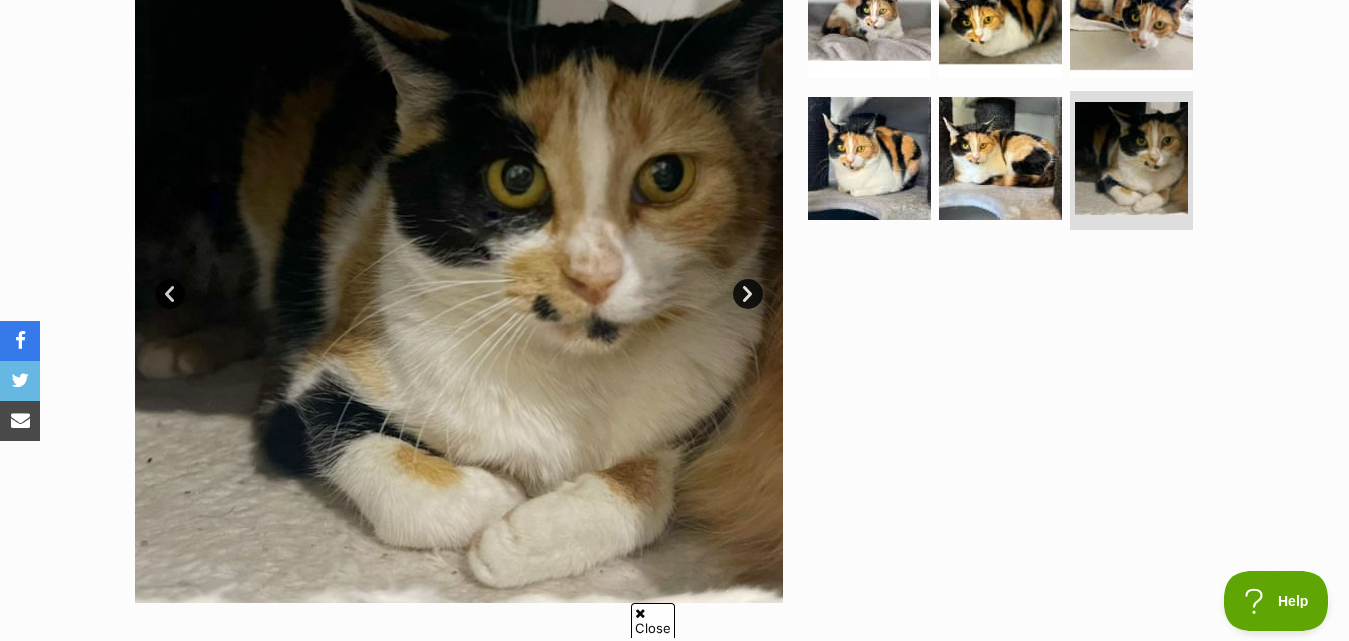 scroll, scrollTop: 483, scrollLeft: 0, axis: vertical 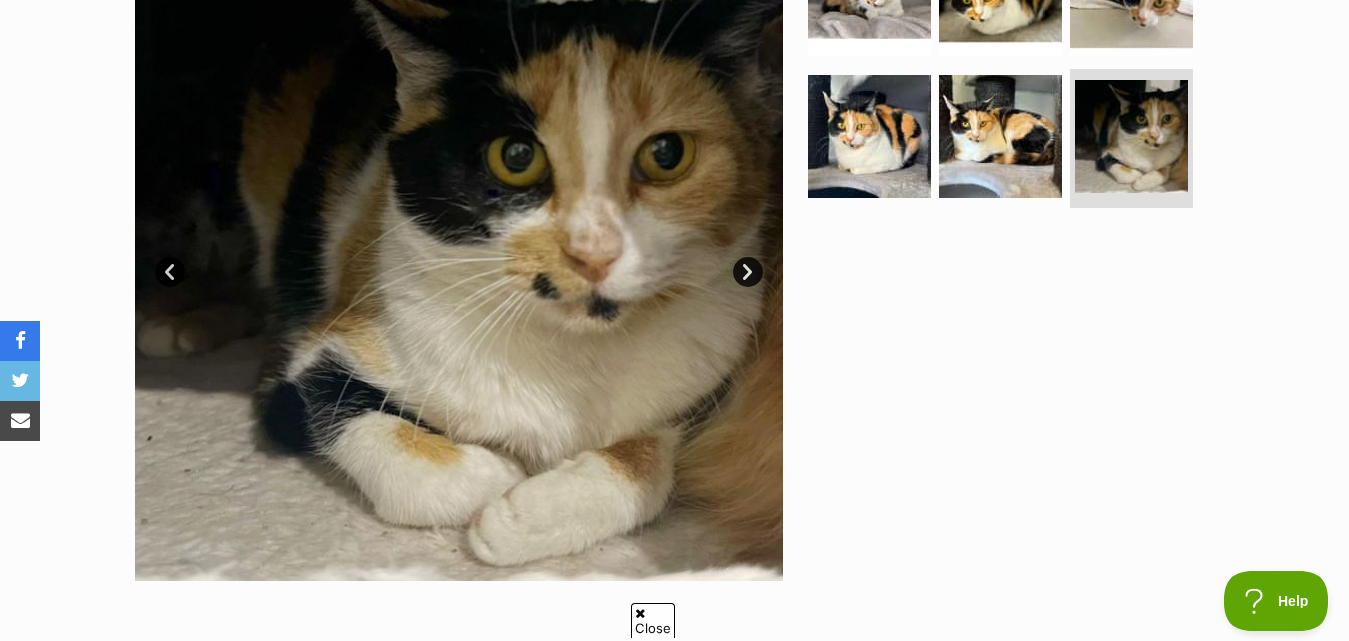 click on "Next" at bounding box center (748, 272) 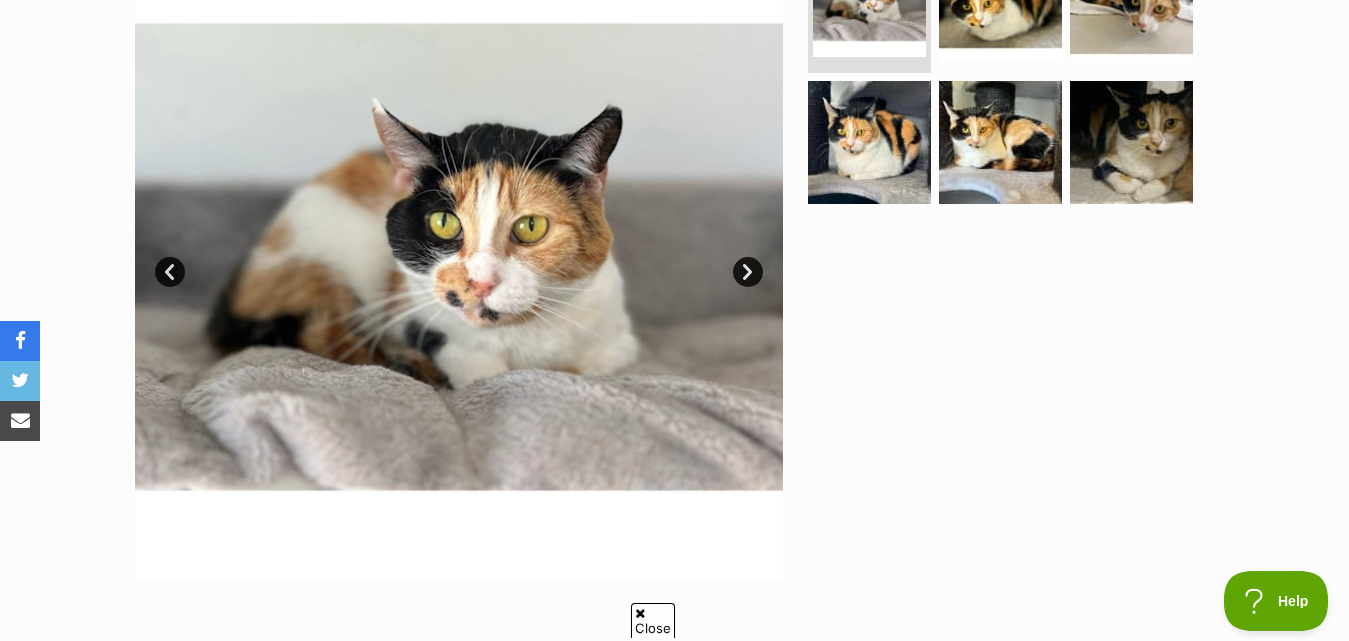 click on "Next" at bounding box center [748, 272] 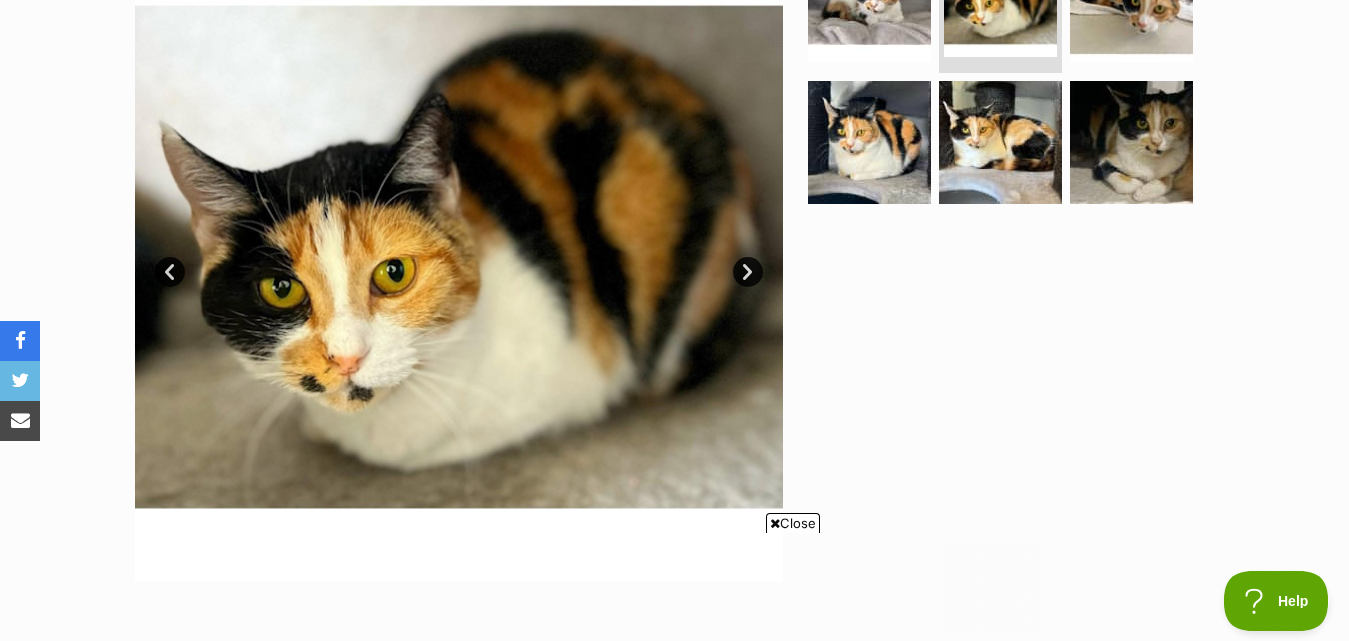 scroll, scrollTop: 0, scrollLeft: 0, axis: both 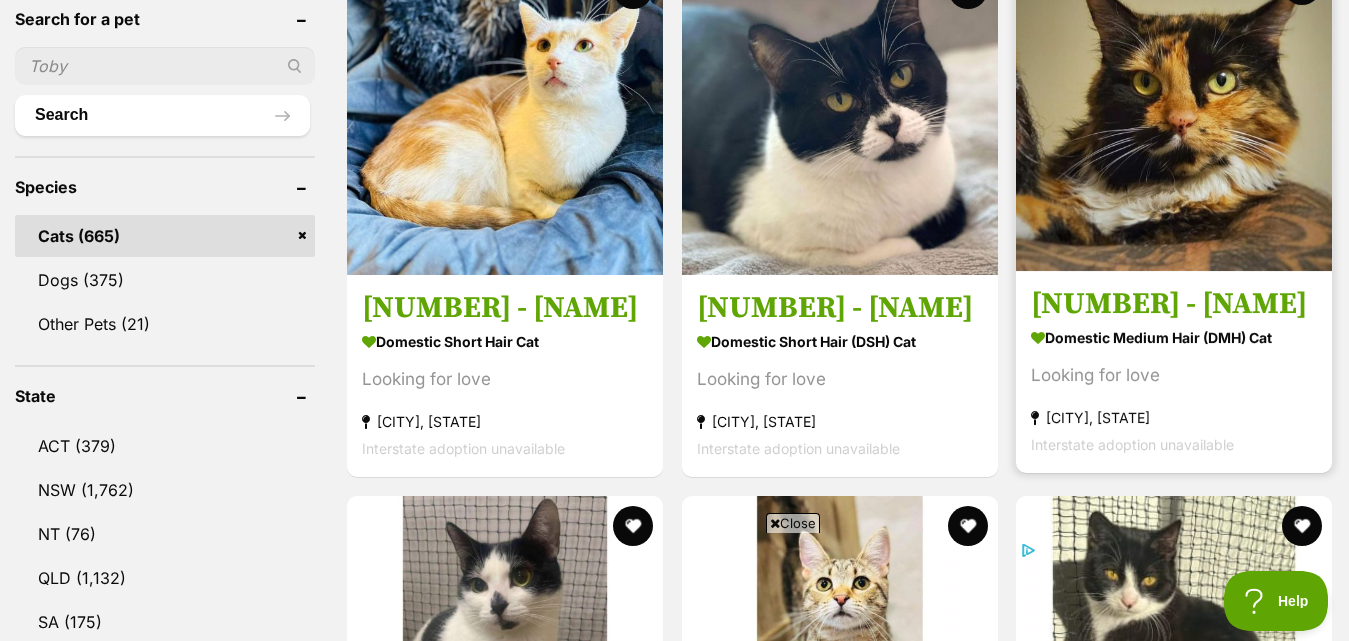 click at bounding box center [1174, 113] 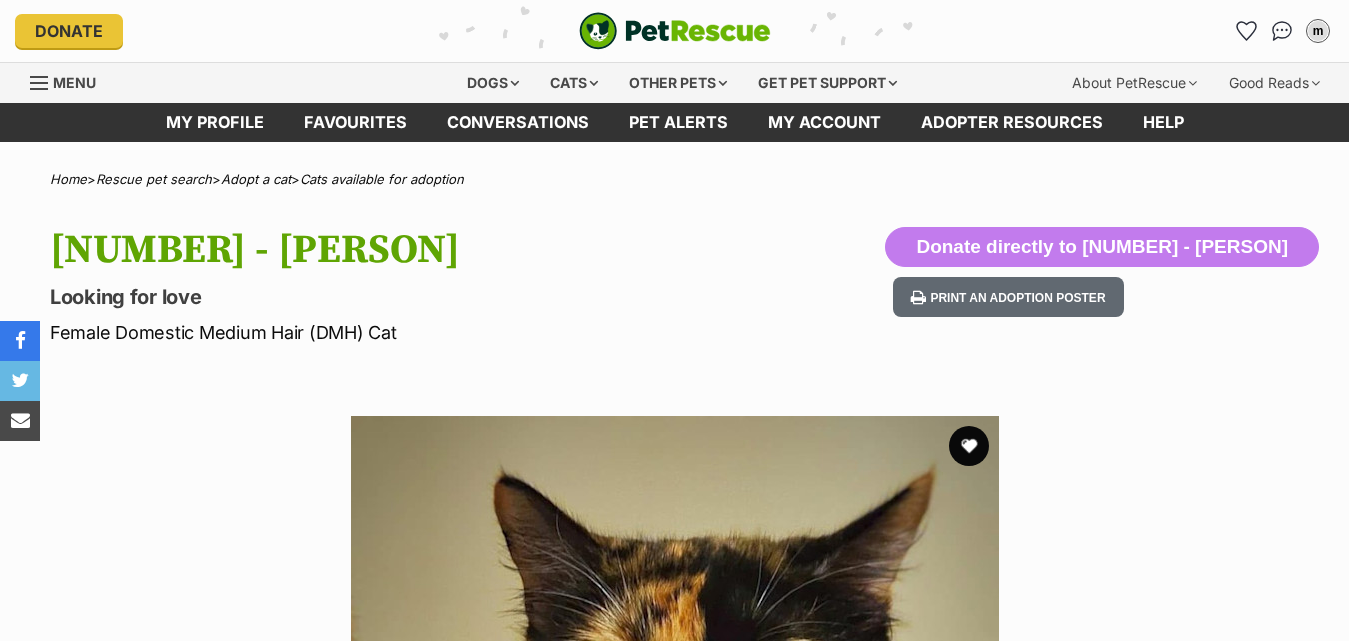 scroll, scrollTop: 0, scrollLeft: 0, axis: both 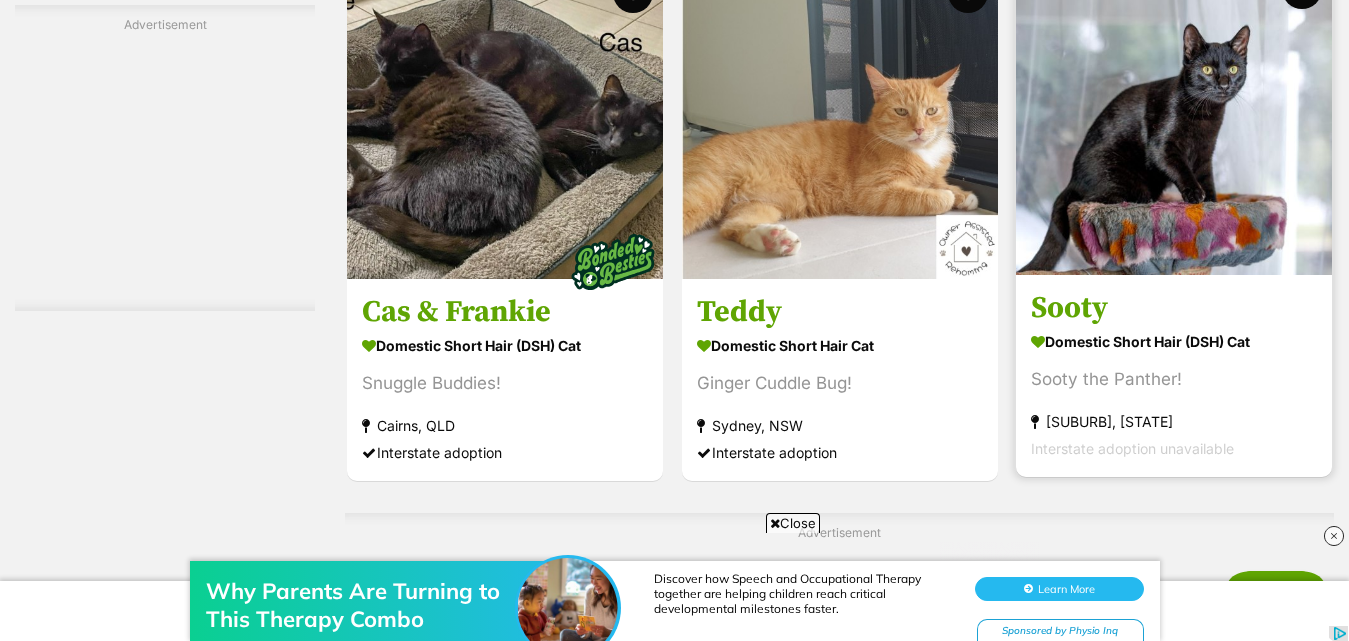 click at bounding box center [1174, 117] 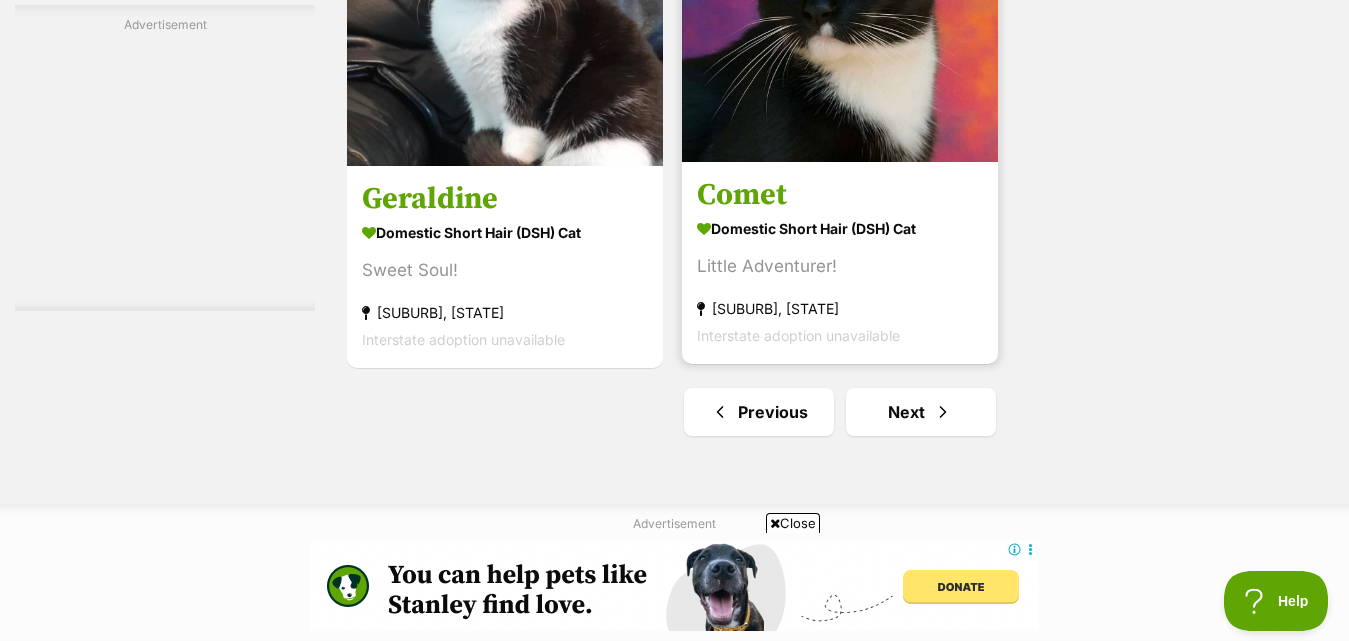 scroll, scrollTop: 4942, scrollLeft: 0, axis: vertical 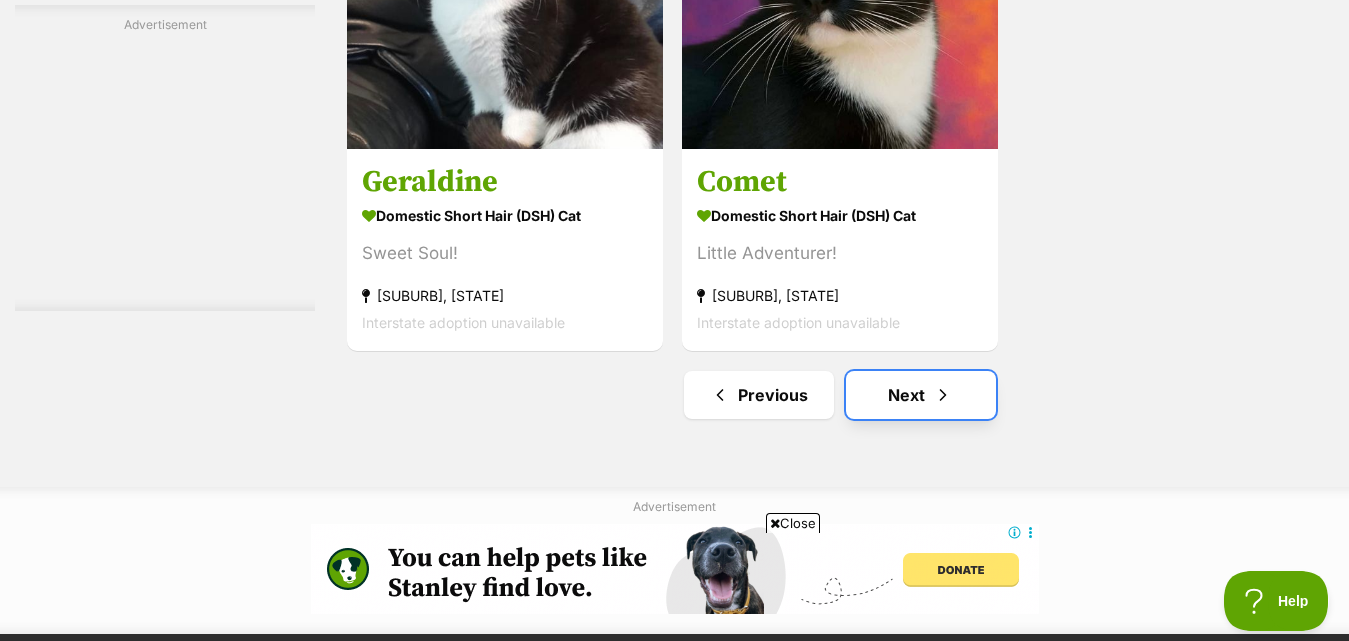 click on "Next" at bounding box center (921, 395) 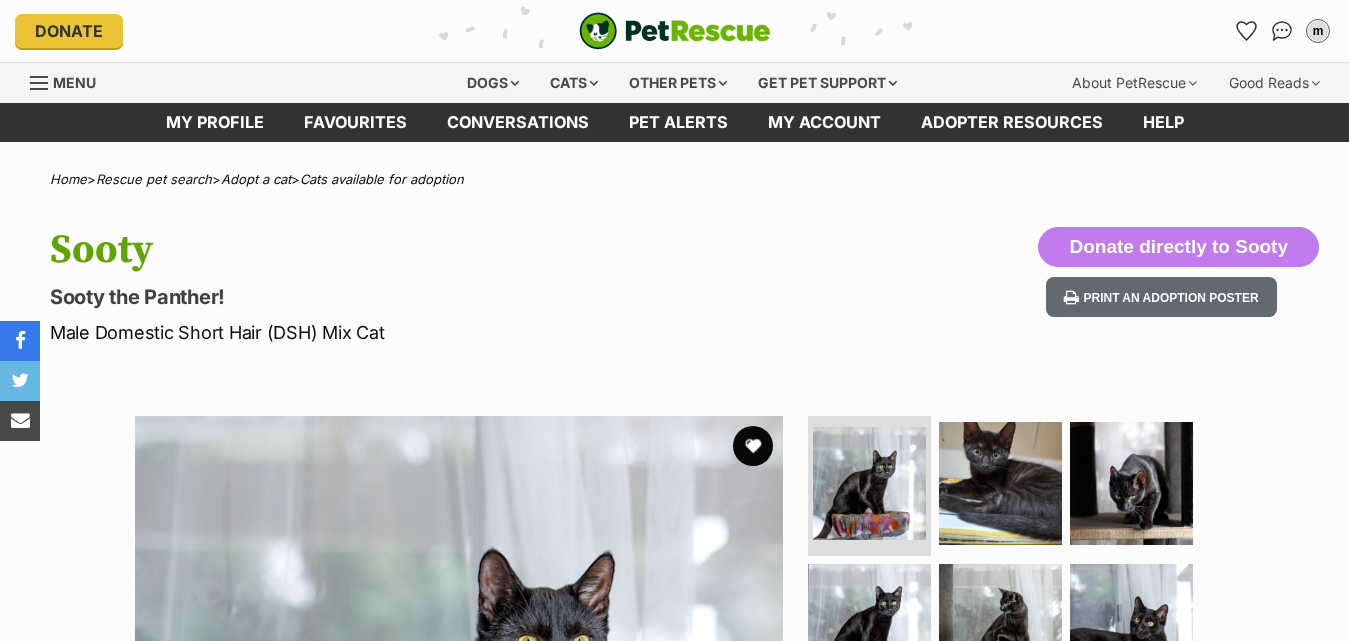 scroll, scrollTop: 0, scrollLeft: 0, axis: both 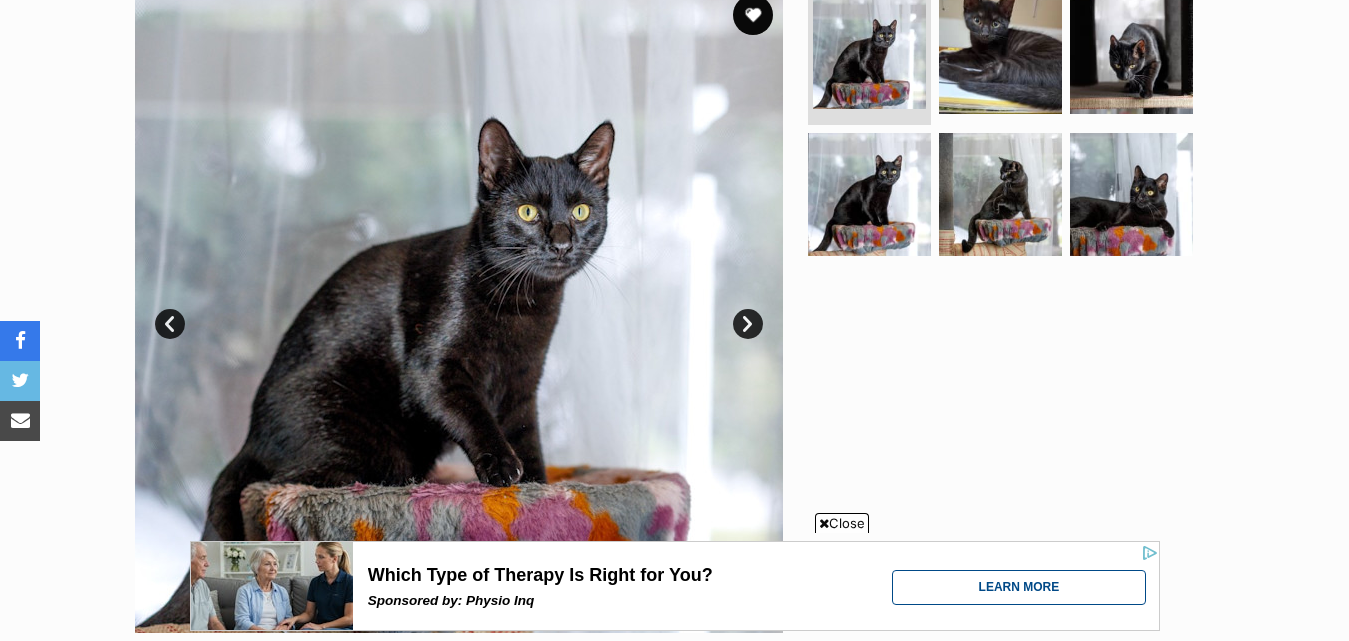 click on "Next" at bounding box center [748, 324] 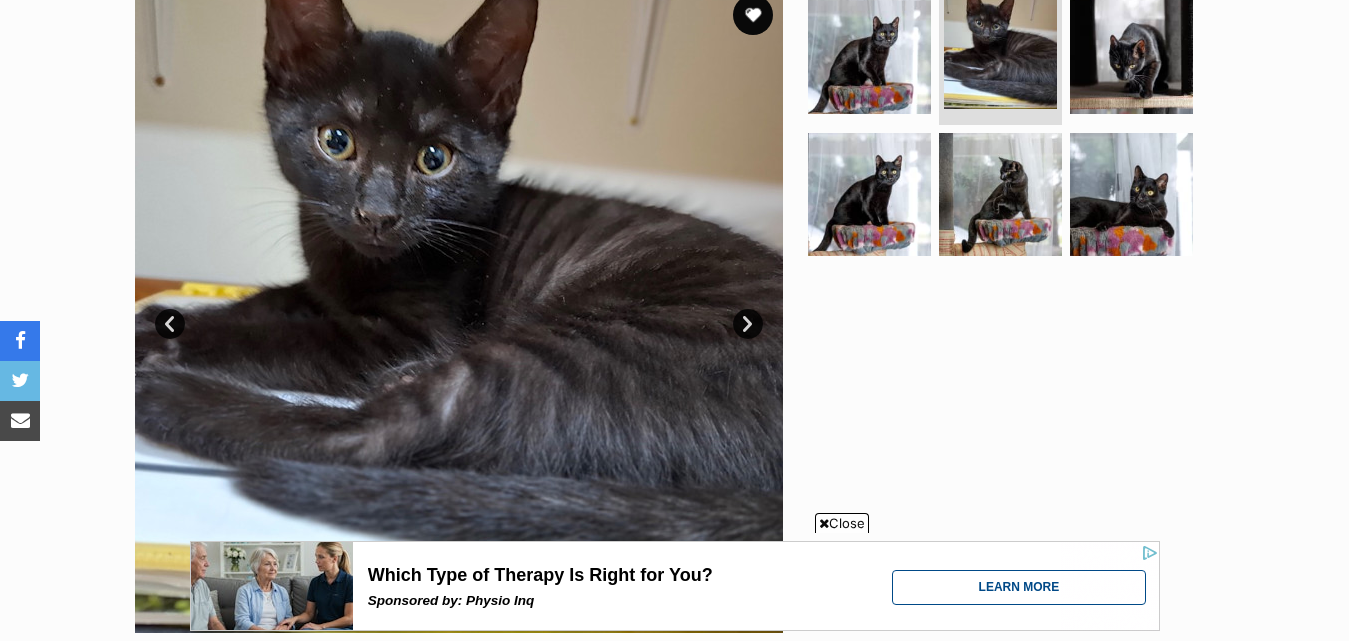 scroll, scrollTop: 0, scrollLeft: 0, axis: both 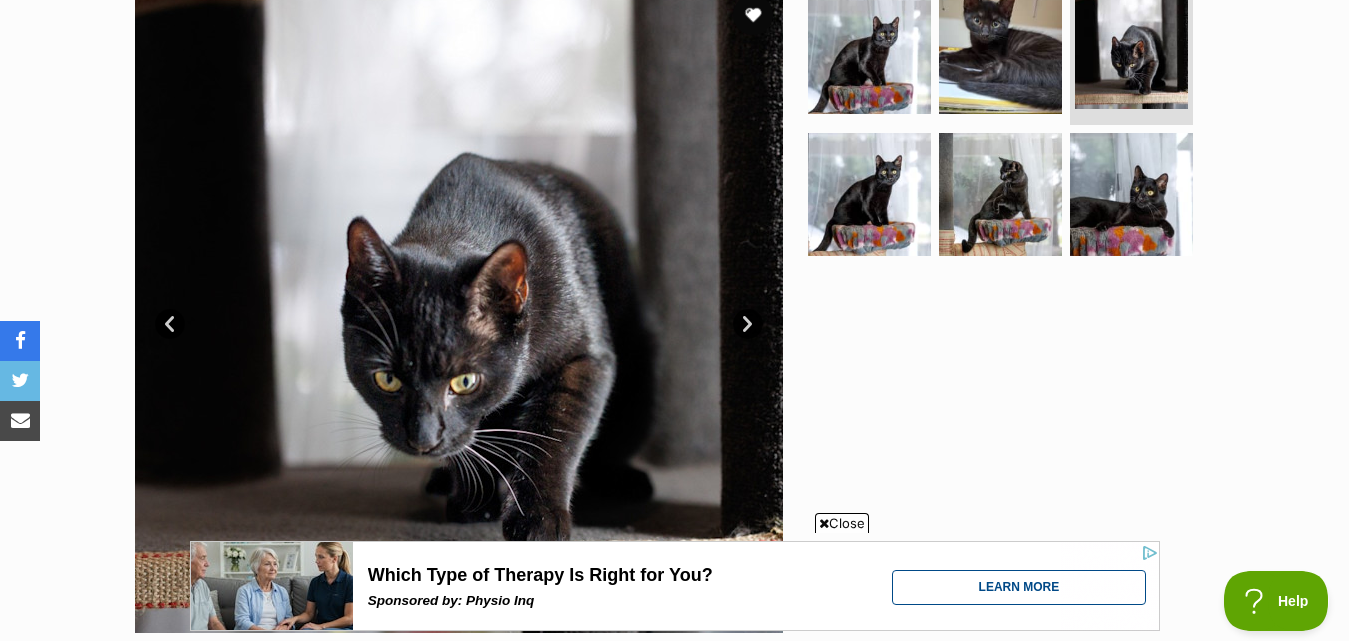 click on "Next" at bounding box center [748, 324] 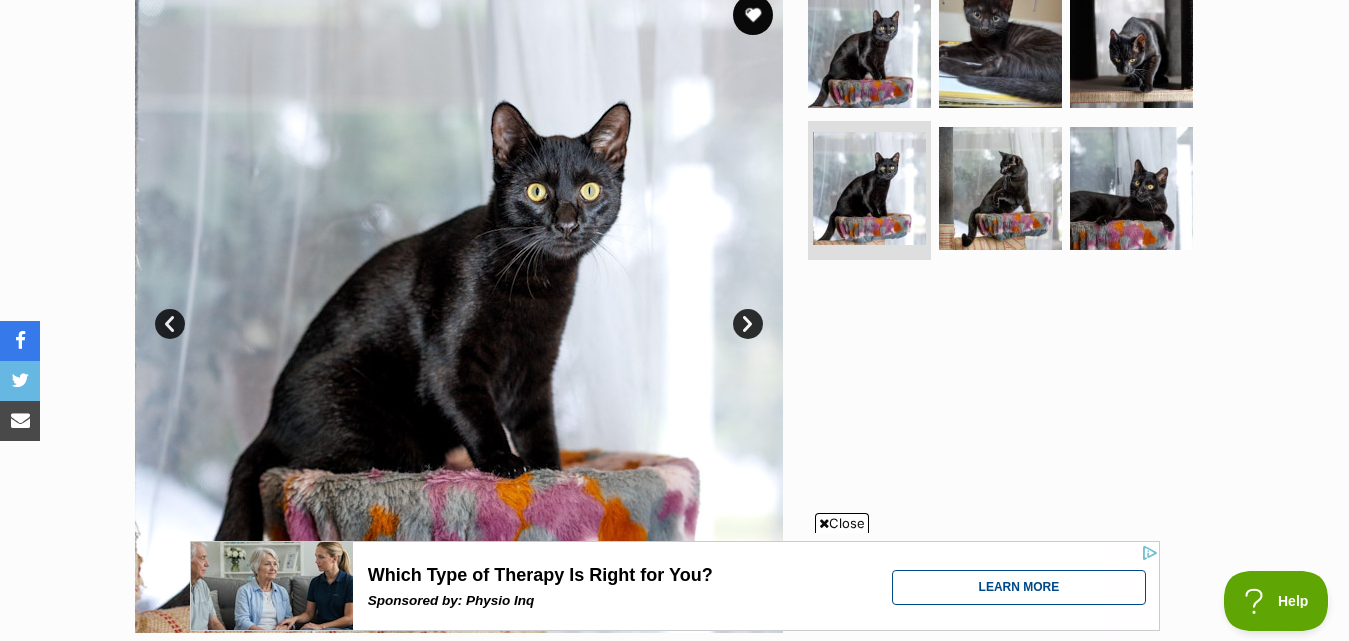 click on "Next" at bounding box center [748, 324] 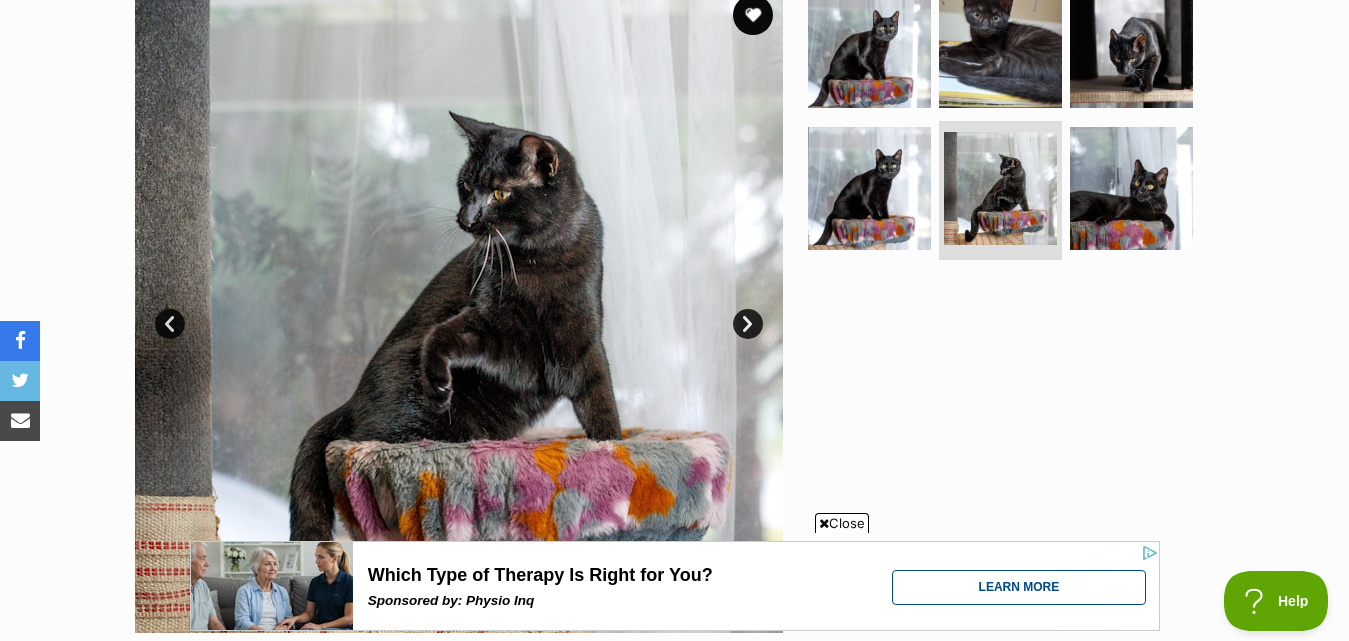 click on "Next" at bounding box center [748, 324] 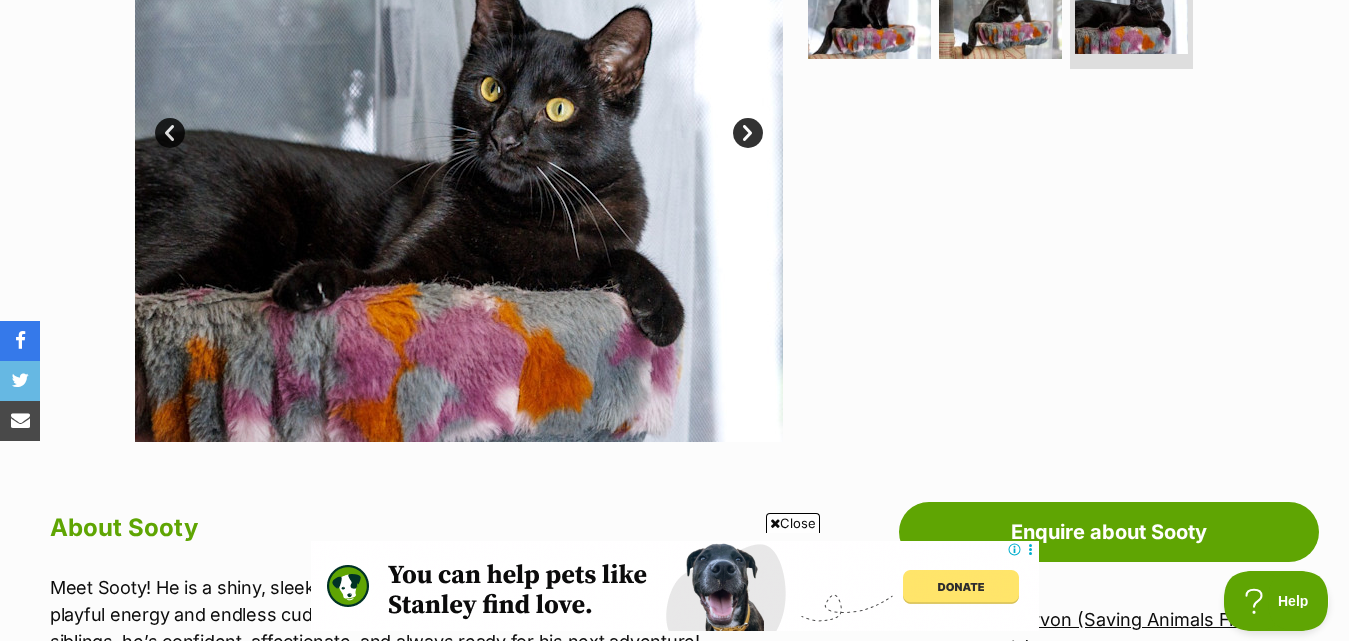 scroll, scrollTop: 596, scrollLeft: 0, axis: vertical 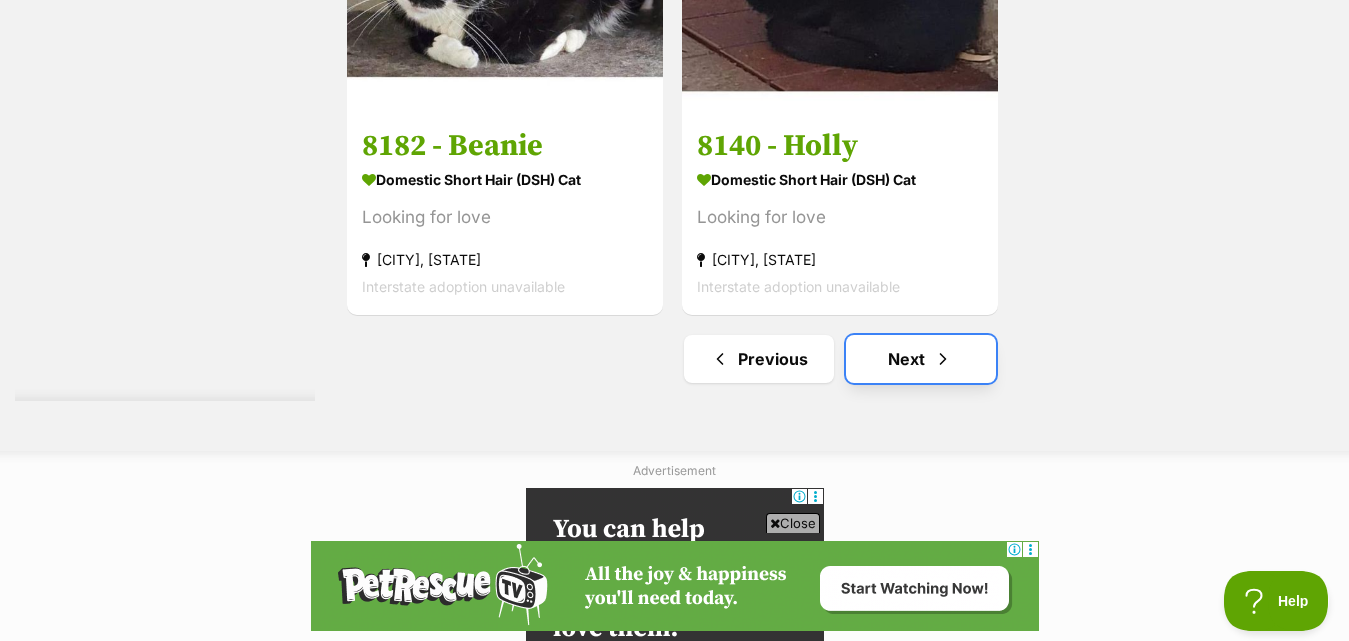 click on "Next" at bounding box center (921, 359) 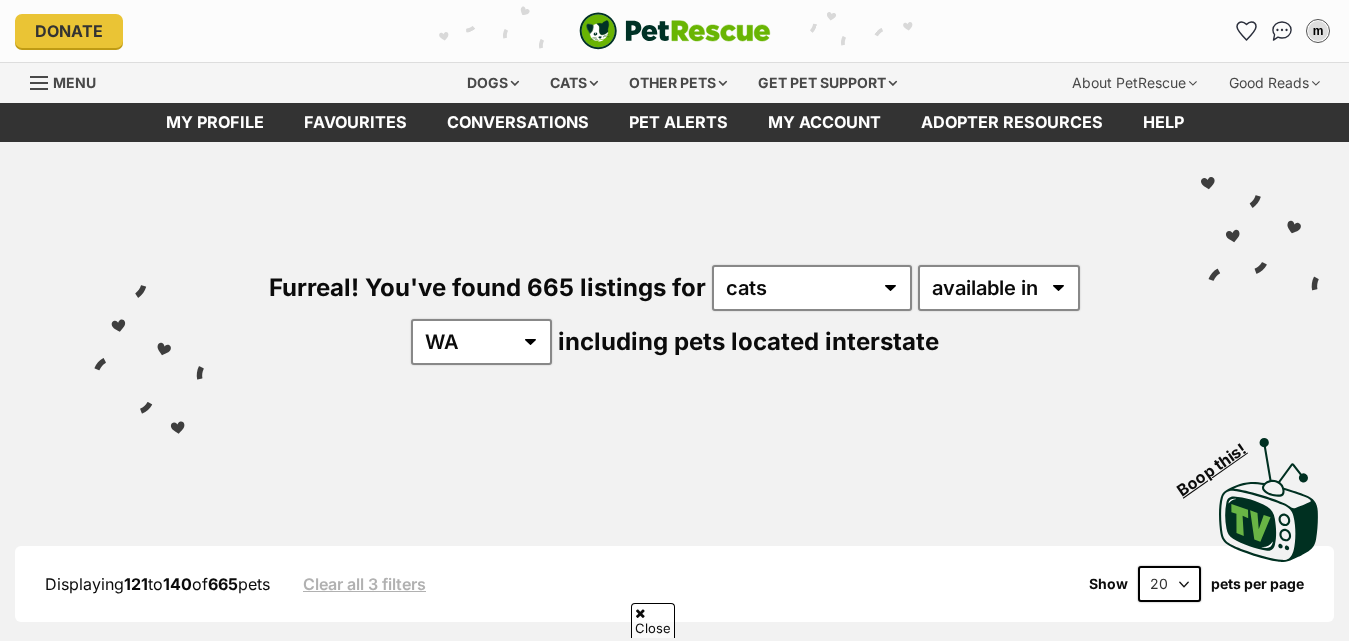 scroll, scrollTop: 526, scrollLeft: 0, axis: vertical 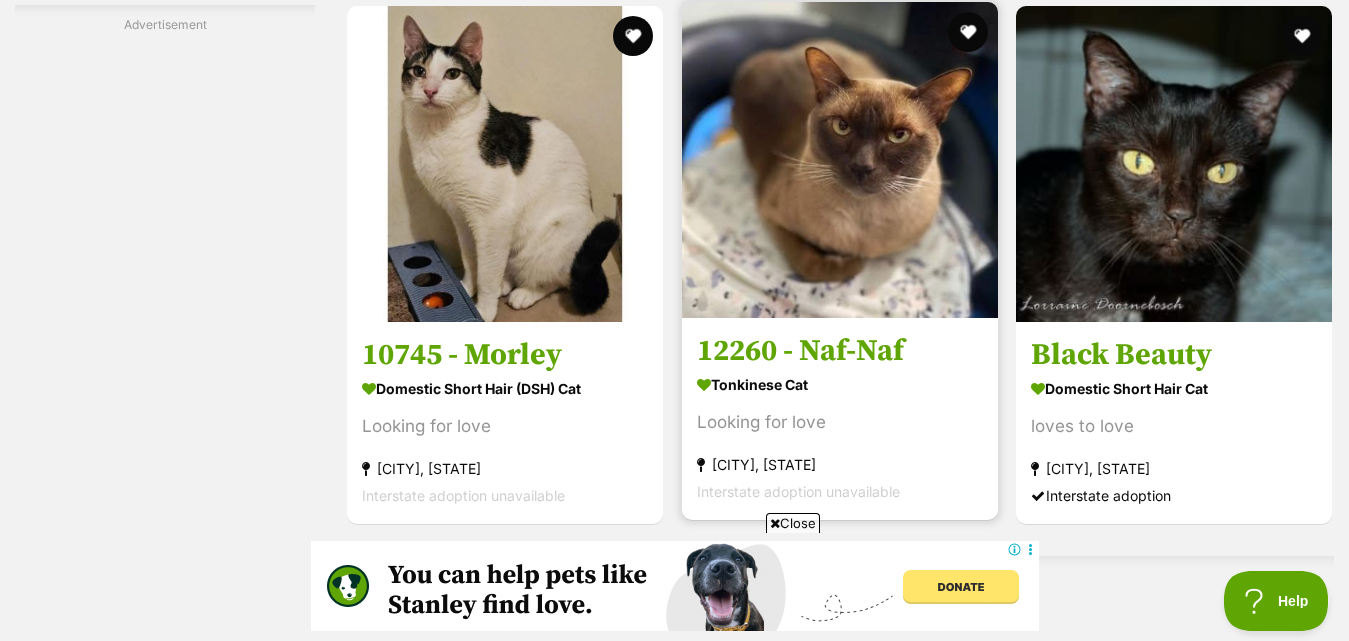 click at bounding box center (840, 160) 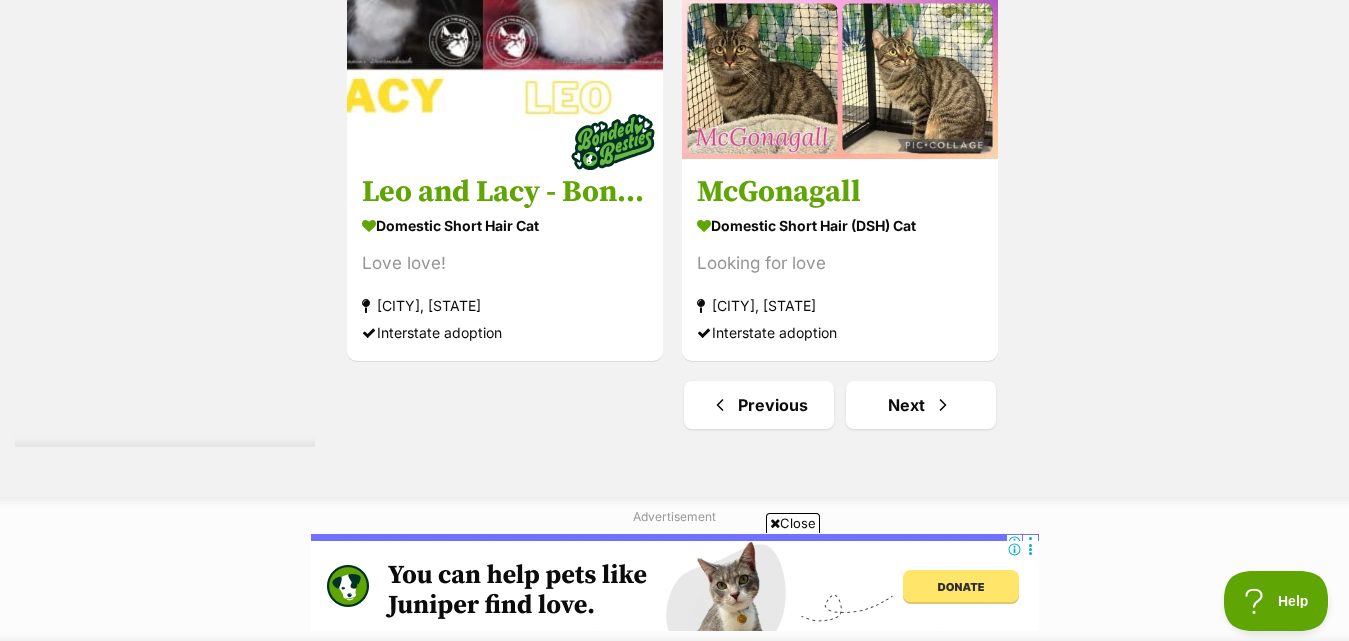 scroll, scrollTop: 4933, scrollLeft: 0, axis: vertical 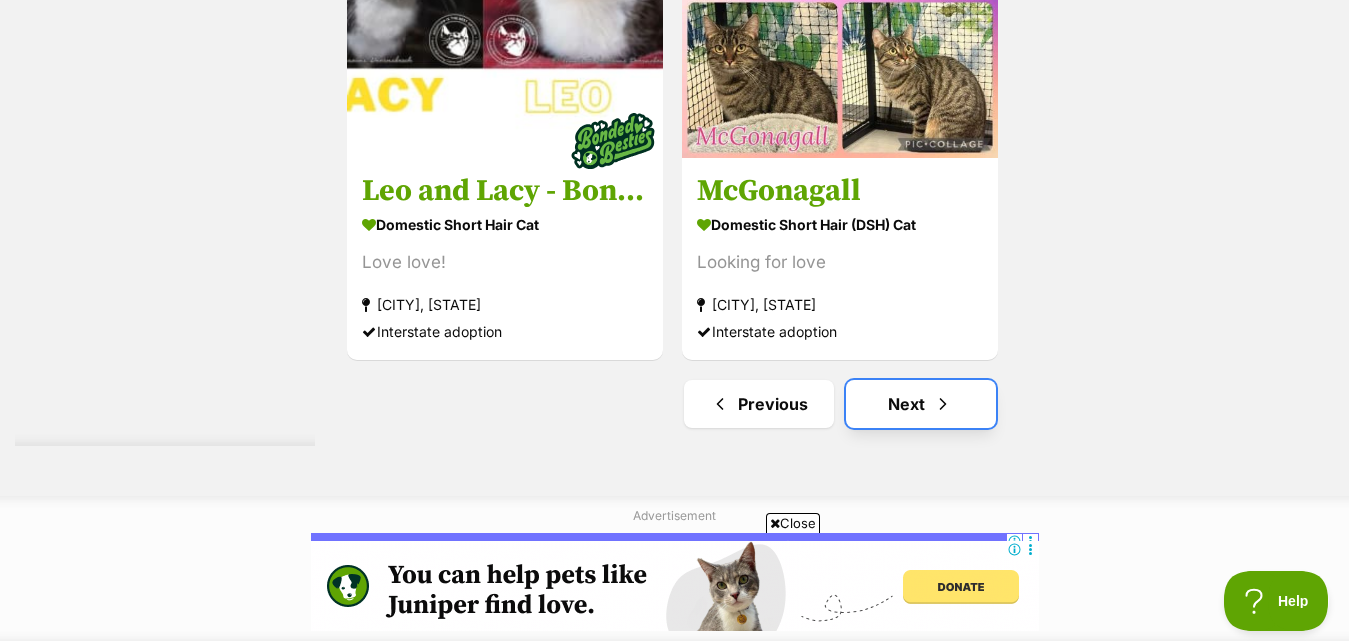 click on "Next" at bounding box center [921, 404] 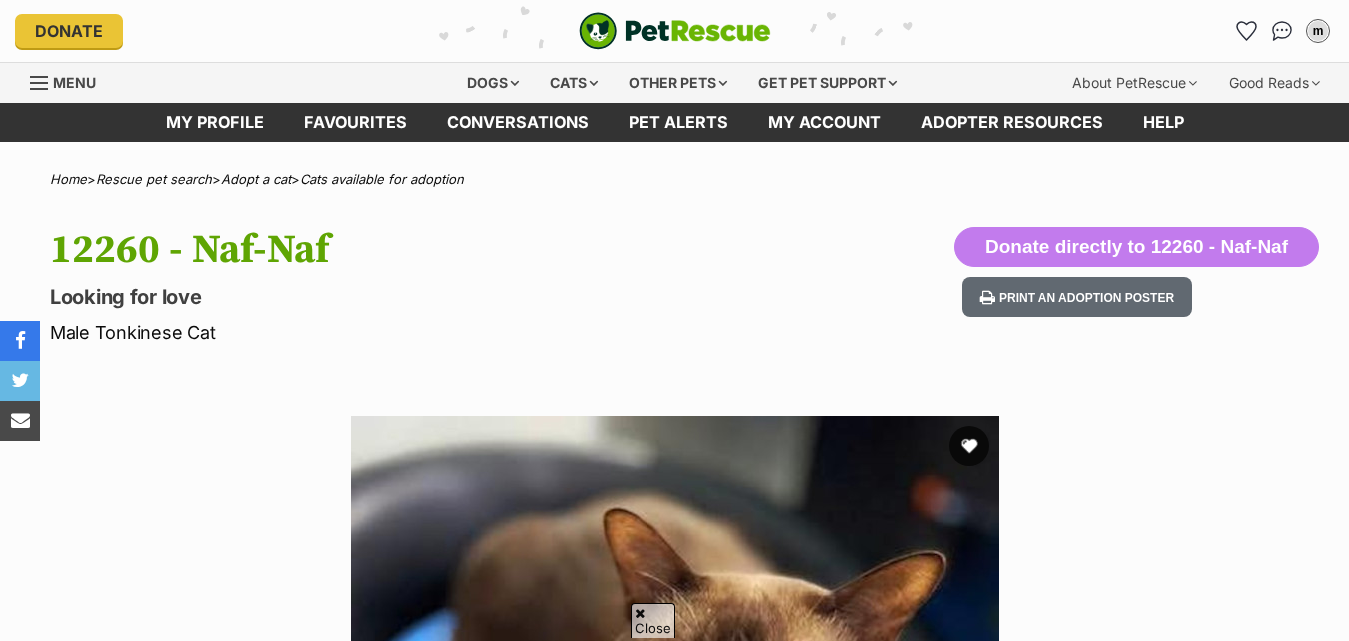 scroll, scrollTop: 611, scrollLeft: 0, axis: vertical 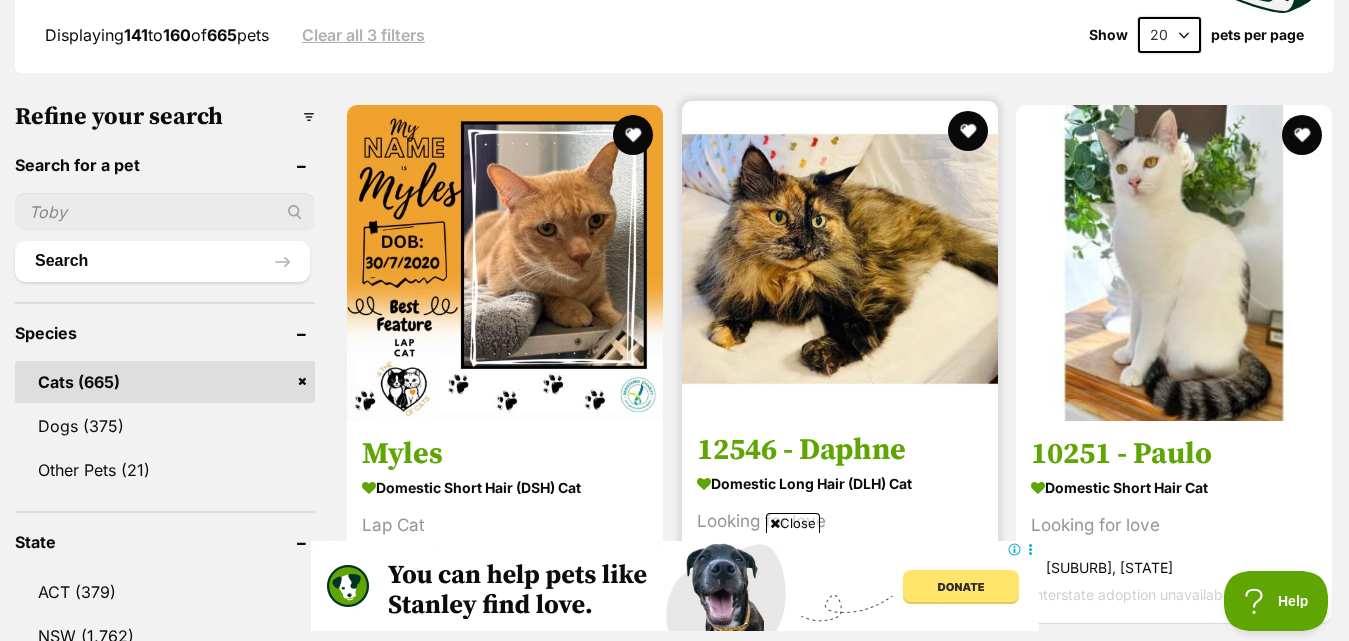 click at bounding box center (840, 259) 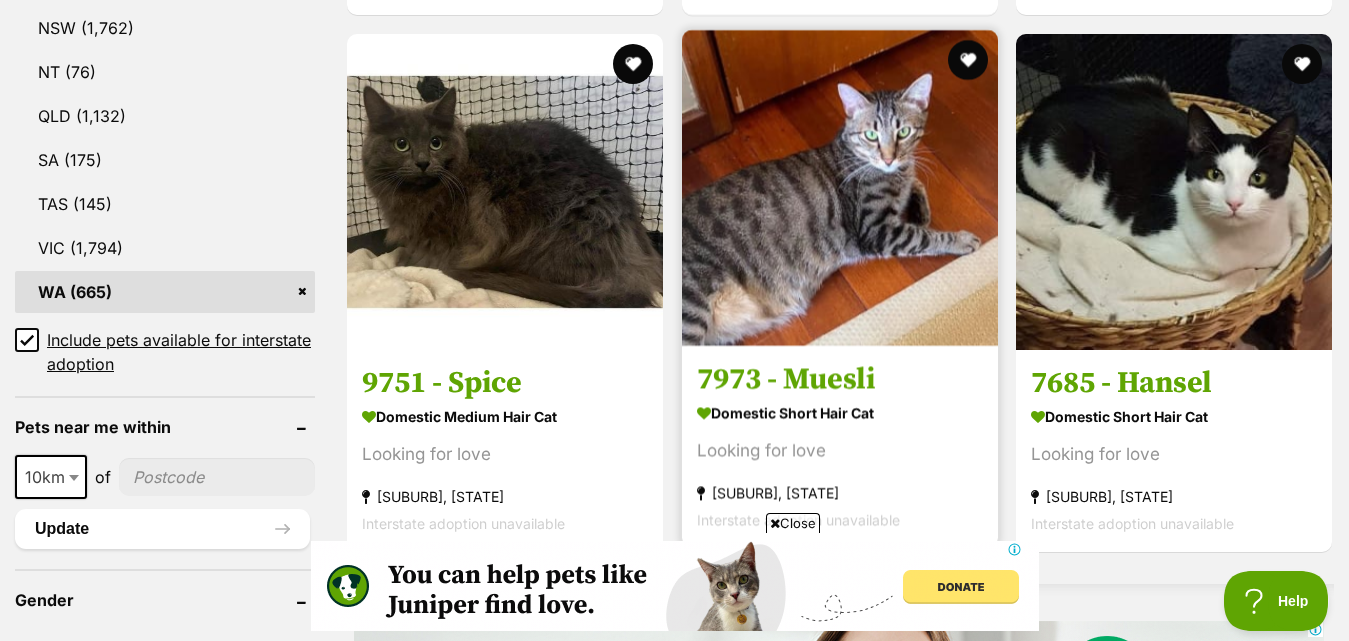scroll, scrollTop: 0, scrollLeft: 0, axis: both 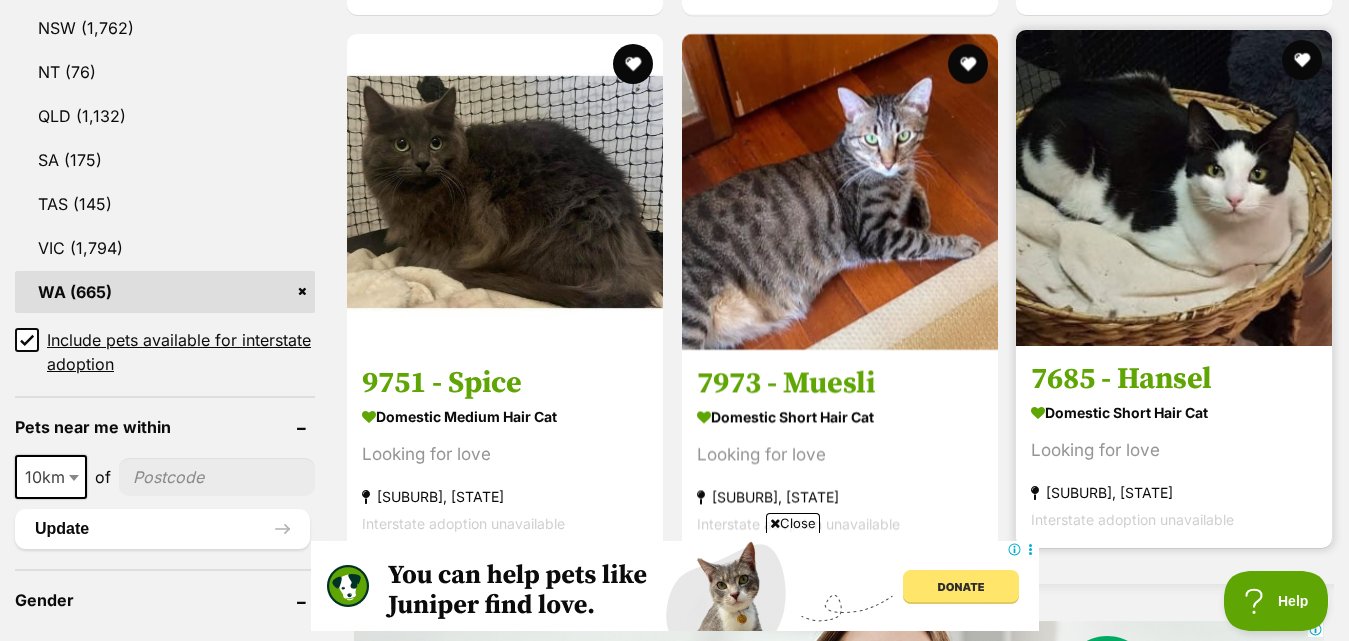 click at bounding box center (1174, 188) 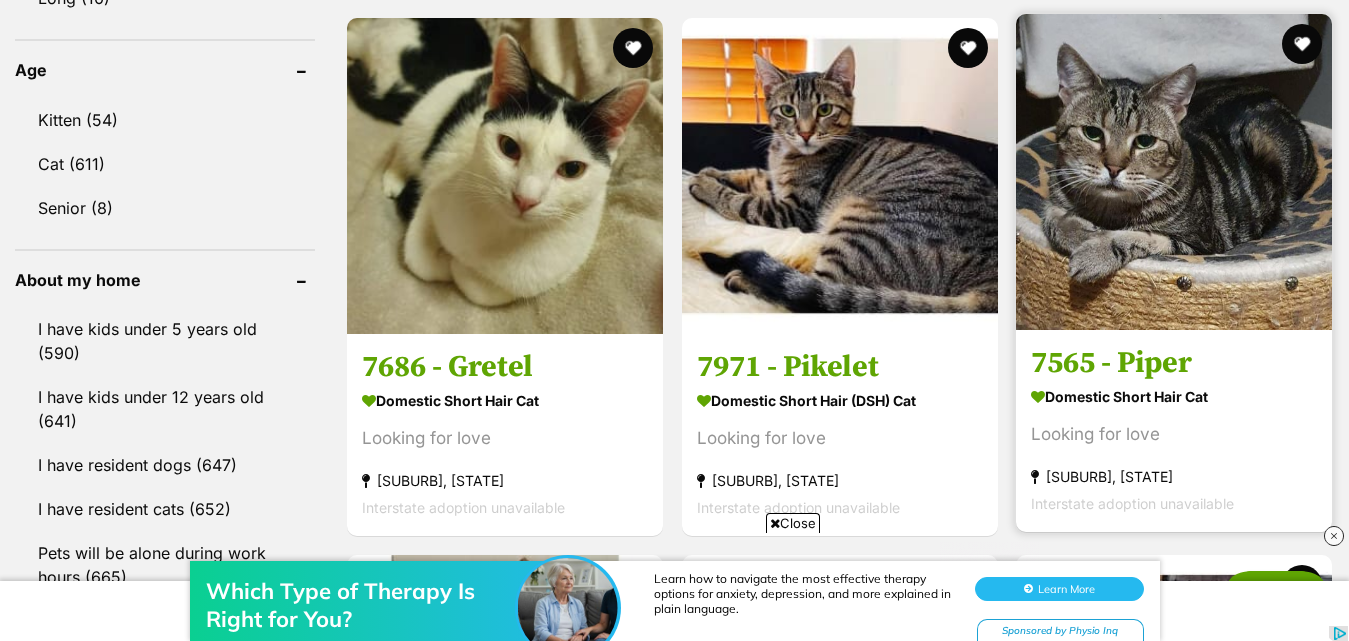 scroll, scrollTop: 0, scrollLeft: 0, axis: both 